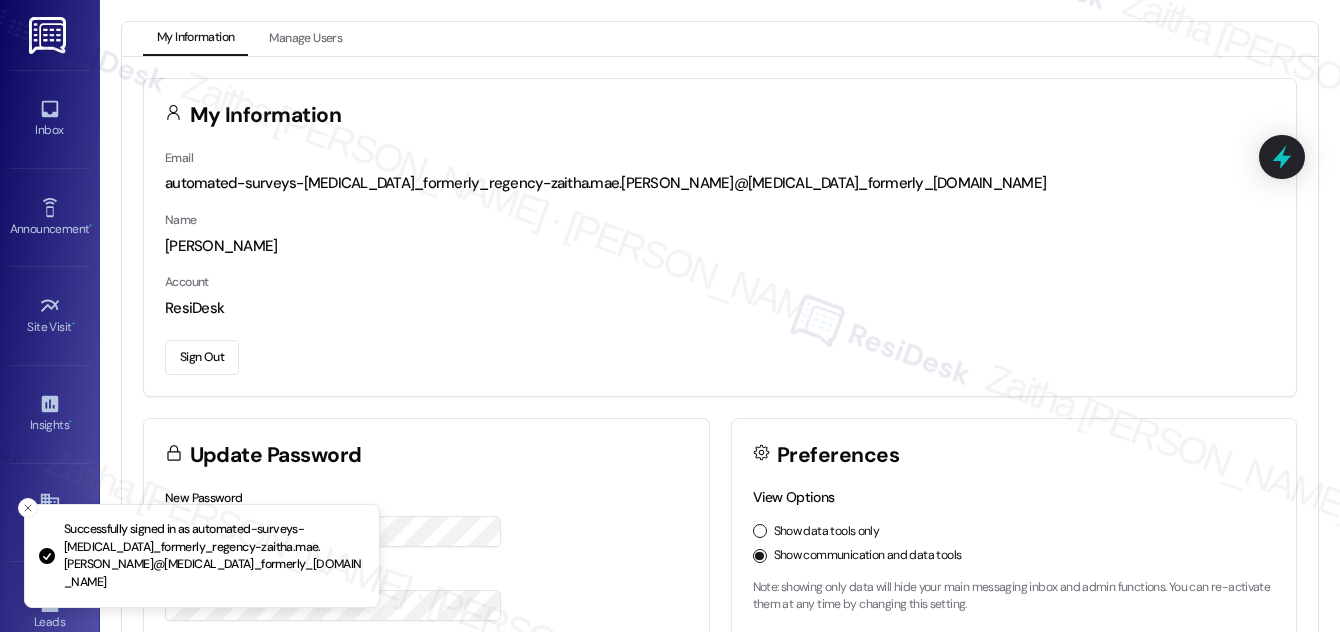 scroll, scrollTop: 0, scrollLeft: 0, axis: both 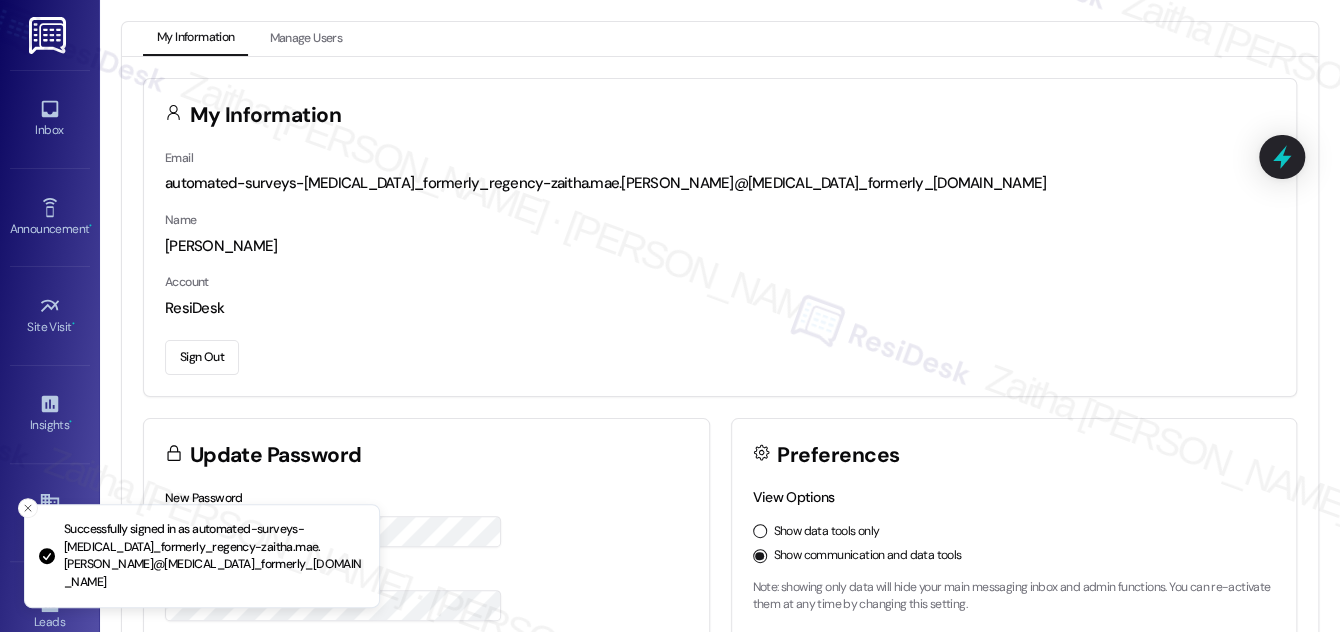 click on "Inbox   Go to Inbox Announcement   • Send A Text Announcement Site Visit   • Go to Site Visit Insights   • Go to Insights Buildings   Go to Buildings Leads   Go to Leads Templates   • Go to Templates Account   Go to Account Support   Go to Support" at bounding box center [50, 316] 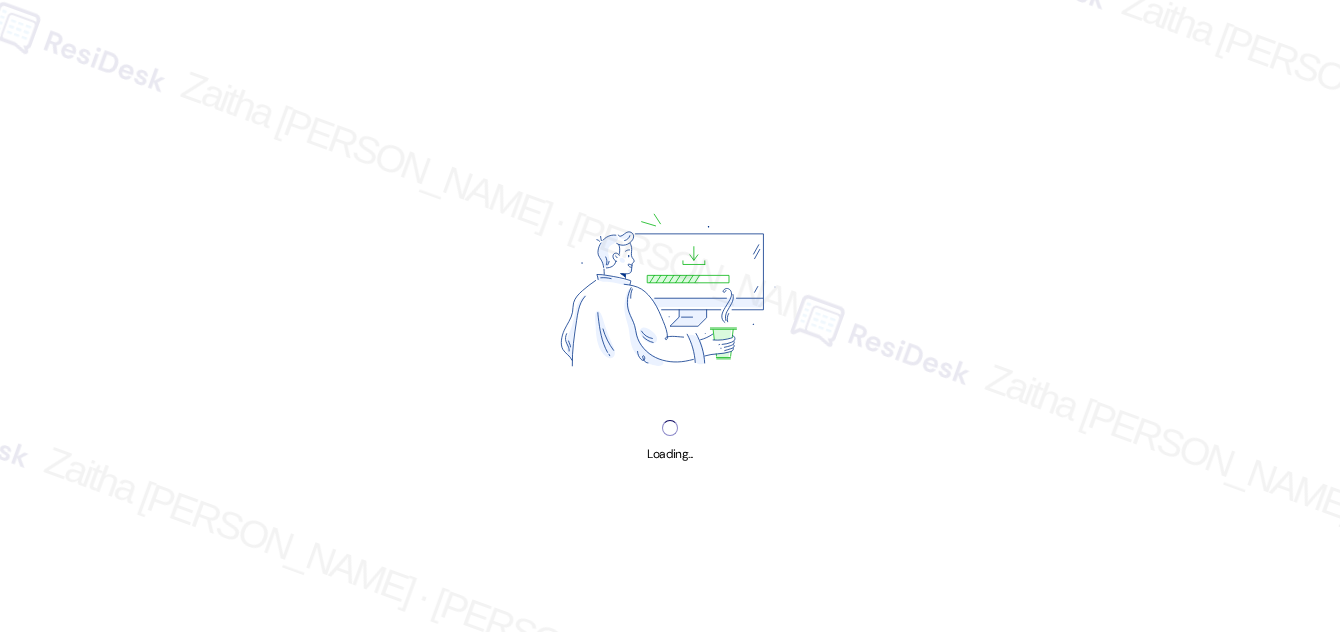 scroll, scrollTop: 0, scrollLeft: 0, axis: both 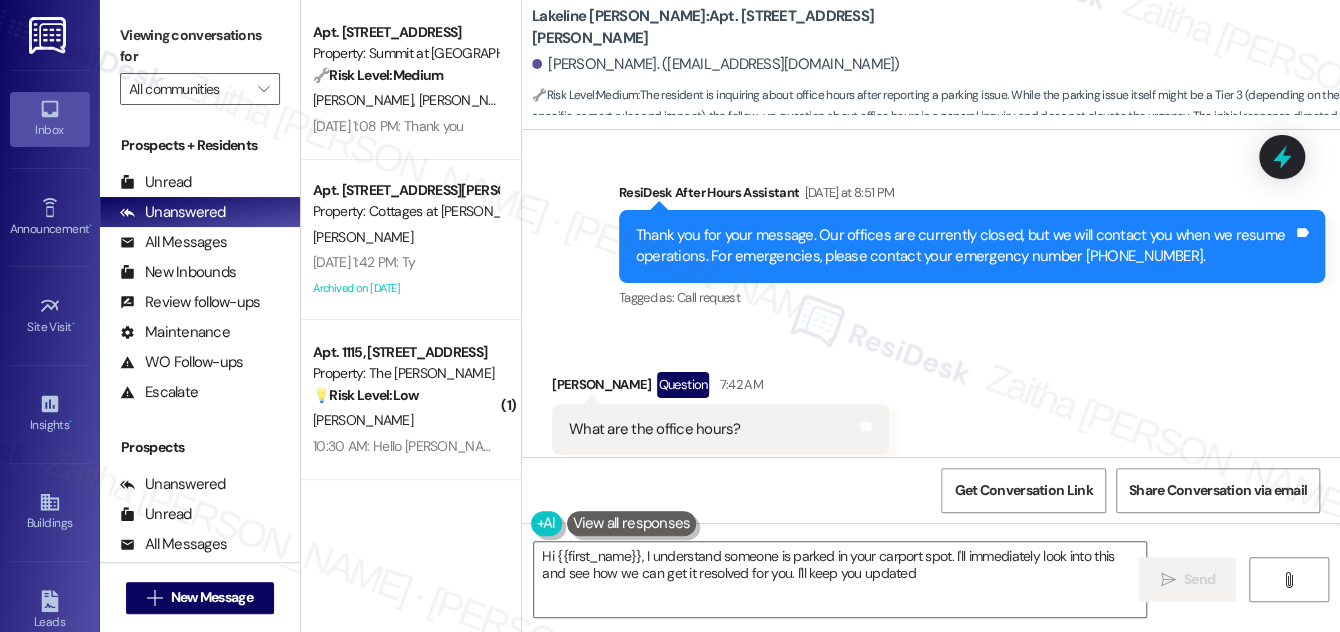 type on "Hi {{first_name}}, I understand someone is parked in your carport spot. I'll immediately look into this and see how we can get it resolved for you. I'll keep you updated!" 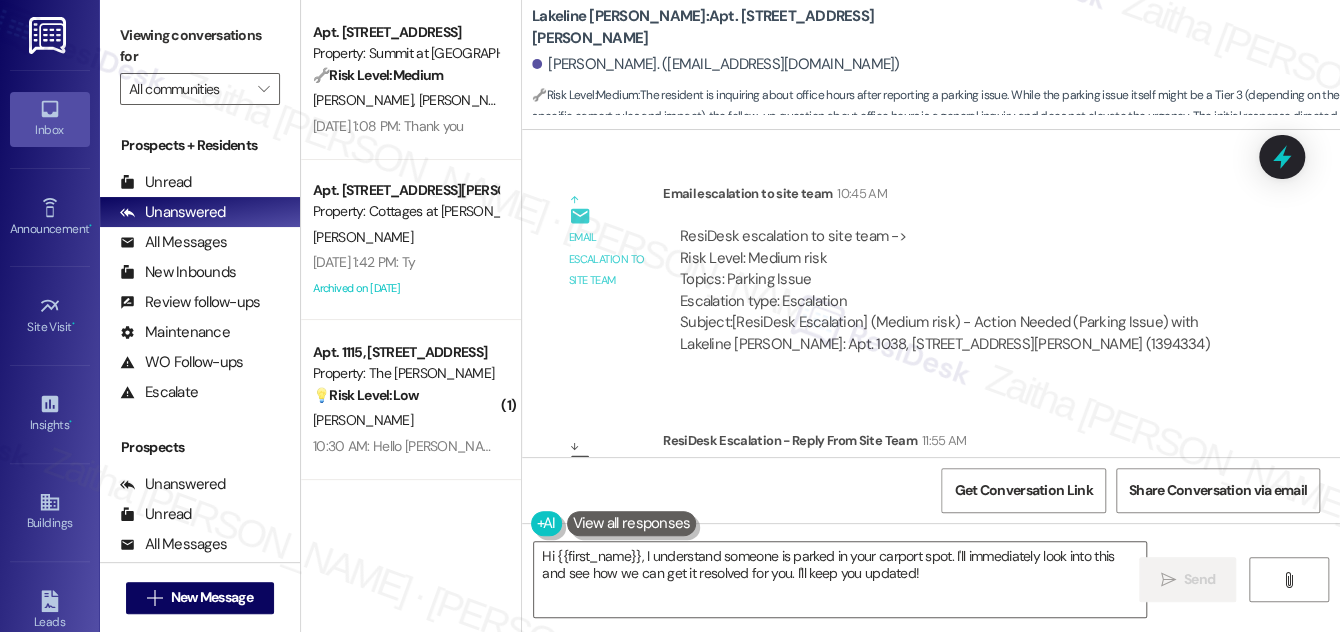 scroll, scrollTop: 3808, scrollLeft: 0, axis: vertical 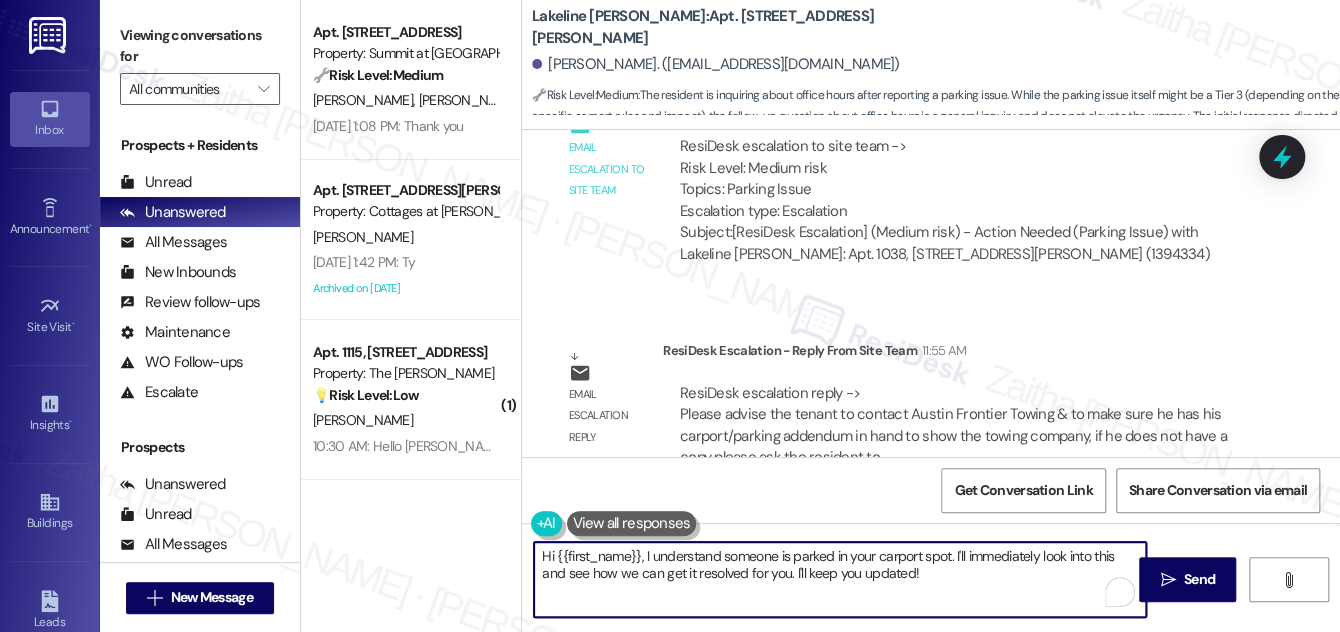 drag, startPoint x: 536, startPoint y: 558, endPoint x: 957, endPoint y: 604, distance: 423.5056 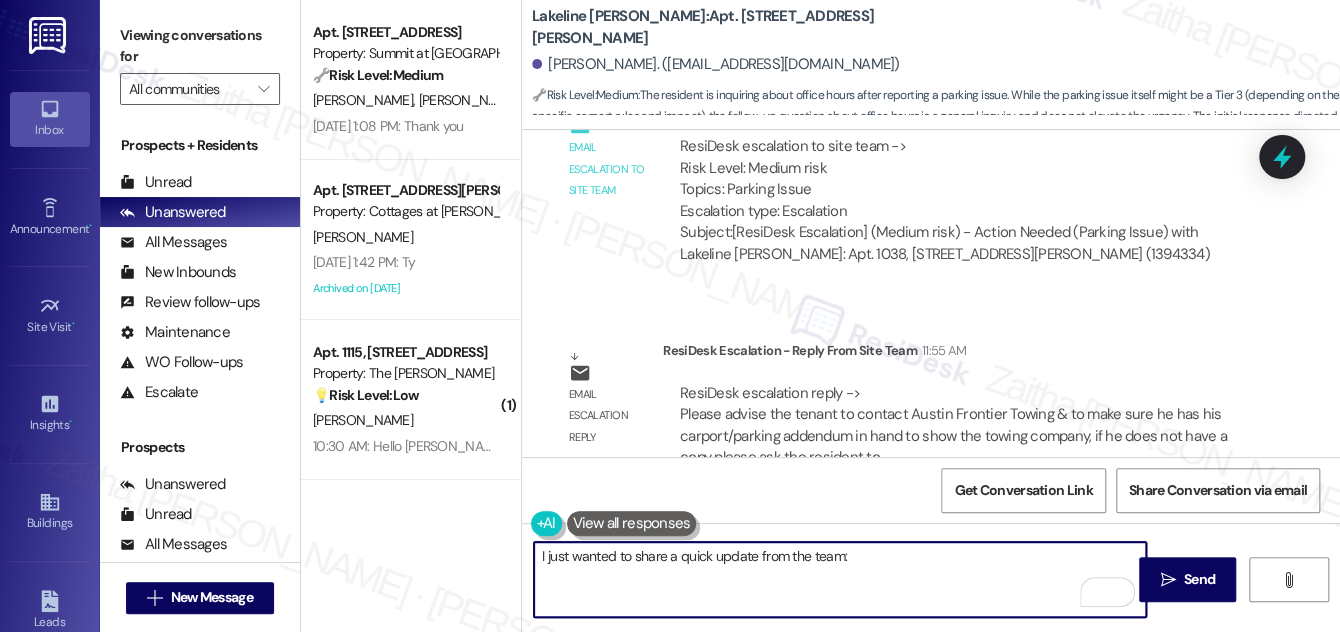 paste on "Please contact Austin Frontier Towing at [PHONE_NUMBER]. Be sure to have your carport or parking addendum with you to show the towing company. If you don’t have a copy, feel free to stop by the office and we’ll provide one for you." 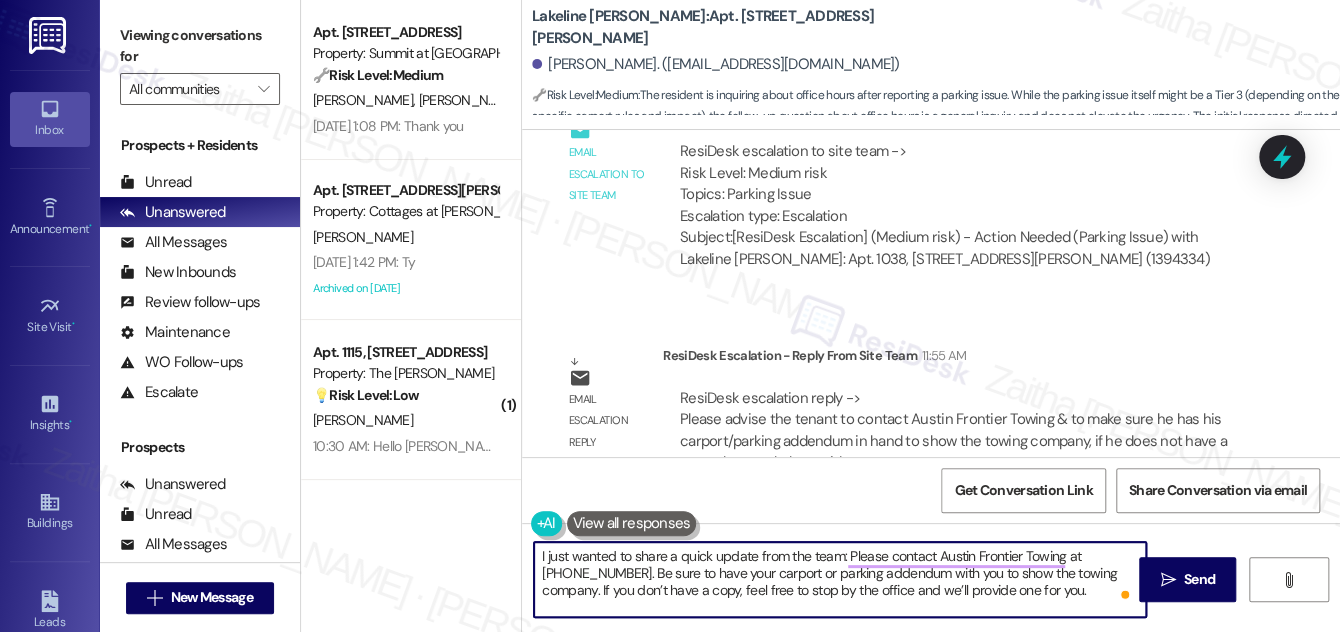 scroll, scrollTop: 3808, scrollLeft: 0, axis: vertical 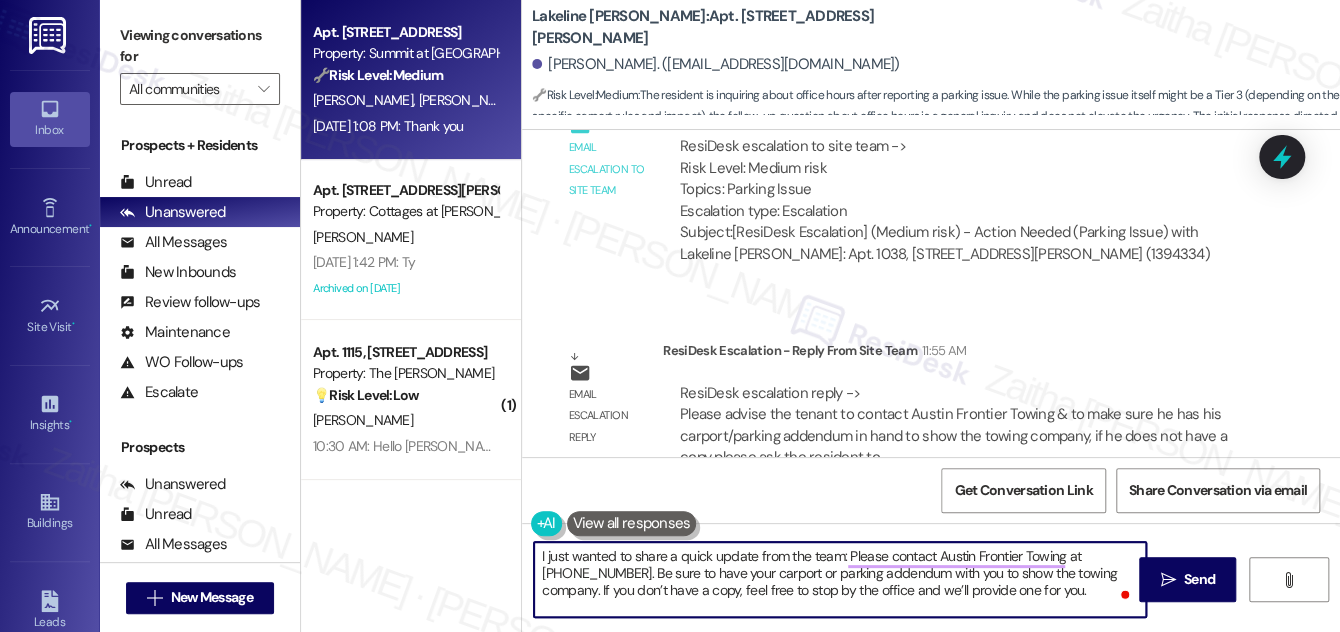 type on "I just wanted to share a quick update from the team: Please contact Austin Frontier Towing at [PHONE_NUMBER]. Be sure to have your carport or parking addendum with you to show the towing company. If you don’t have a copy, feel free to stop by the office and we’ll provide one for you." 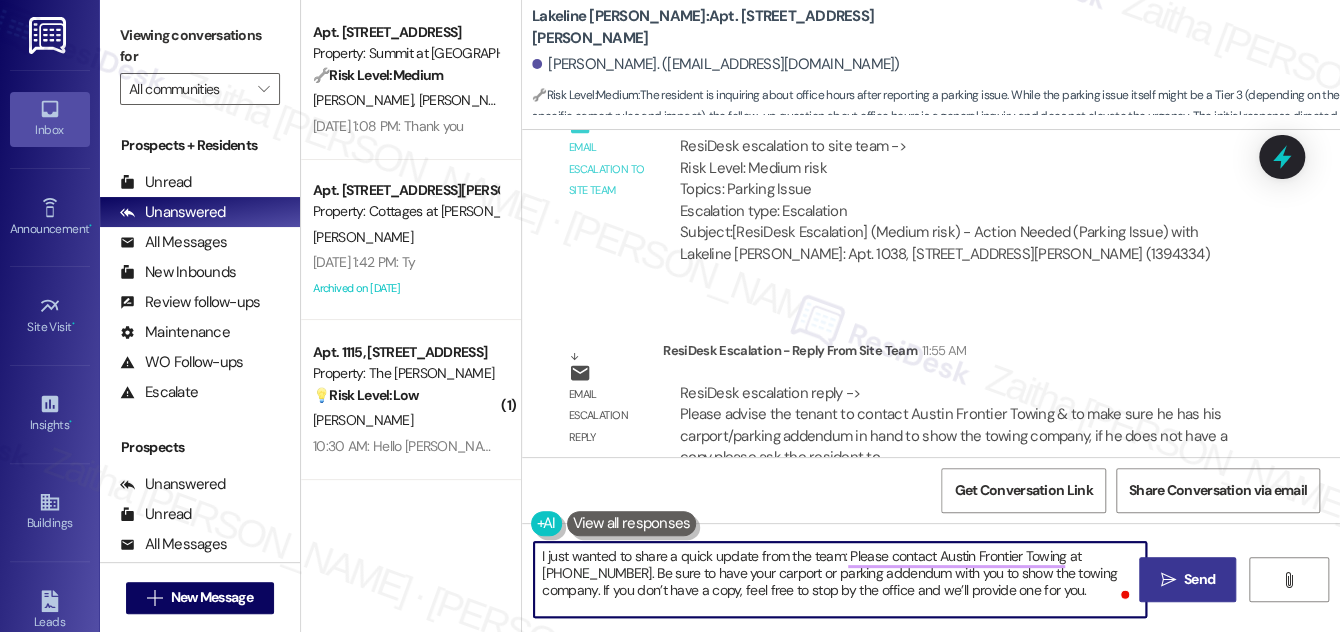 click on "Send" at bounding box center (1199, 579) 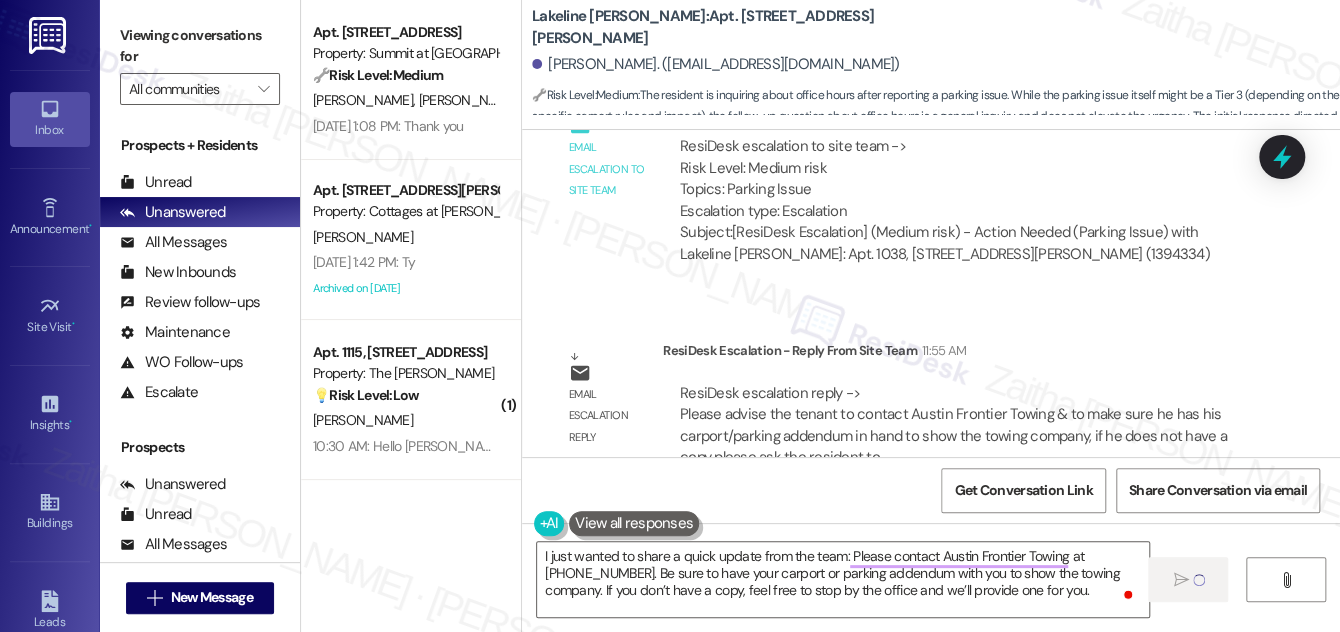 type 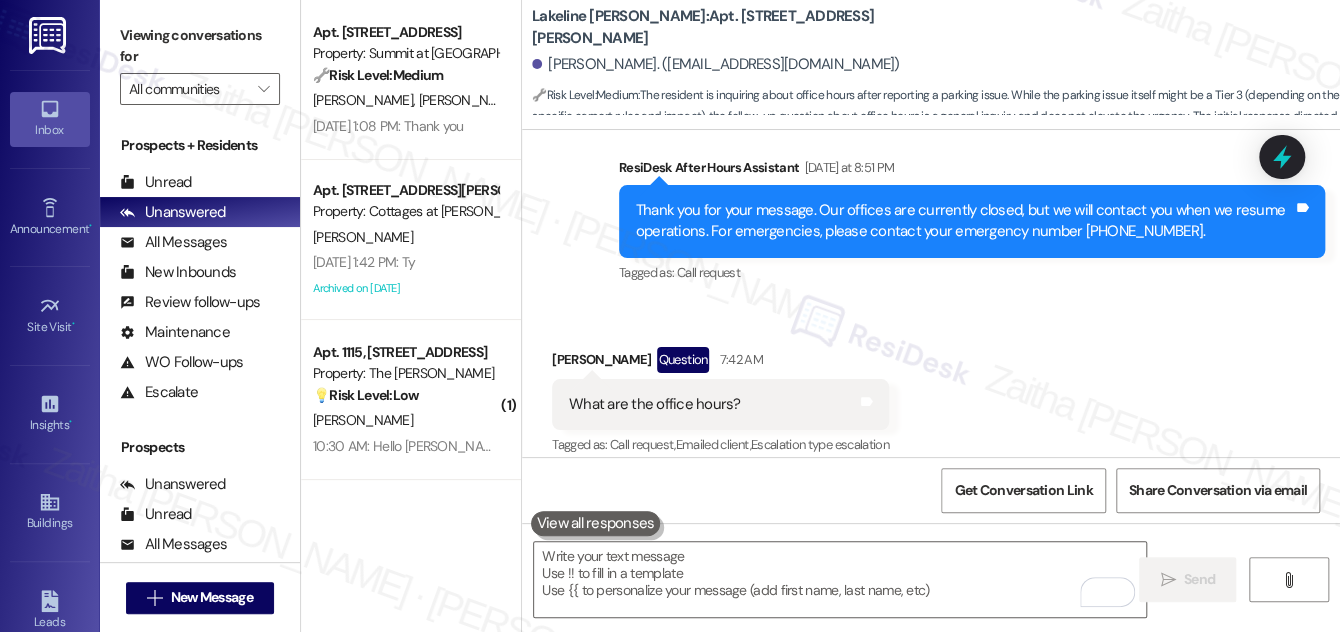 scroll, scrollTop: 3145, scrollLeft: 0, axis: vertical 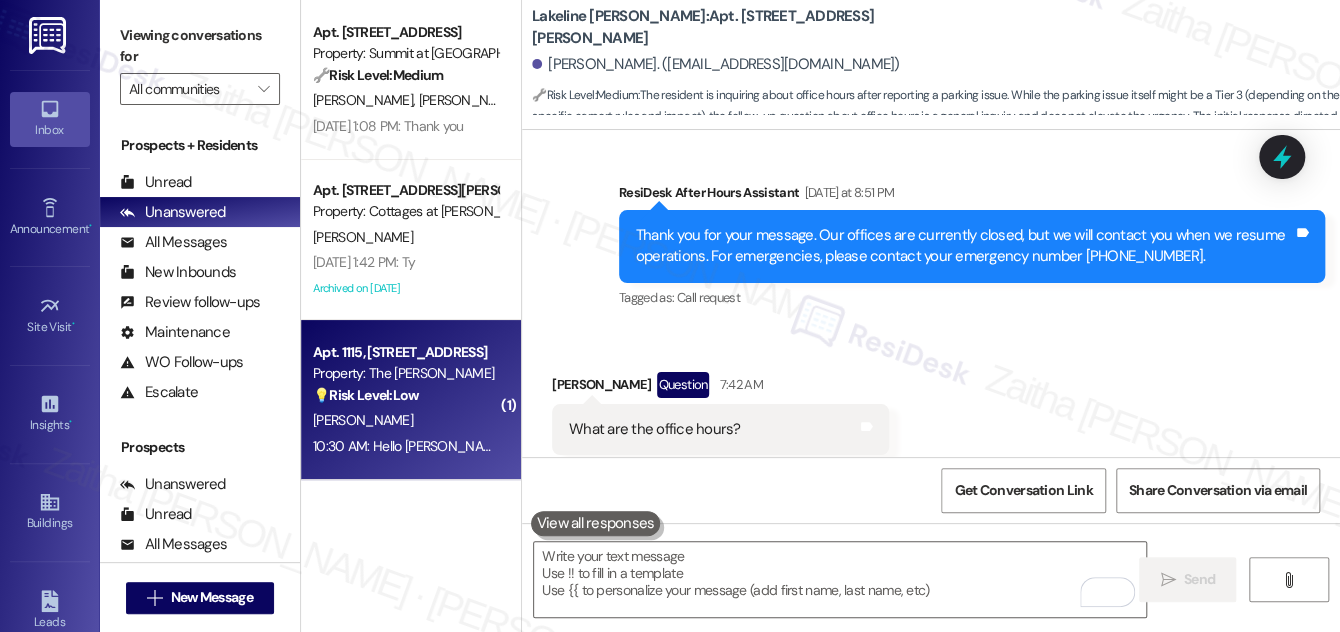 click on "[PERSON_NAME]" at bounding box center [405, 420] 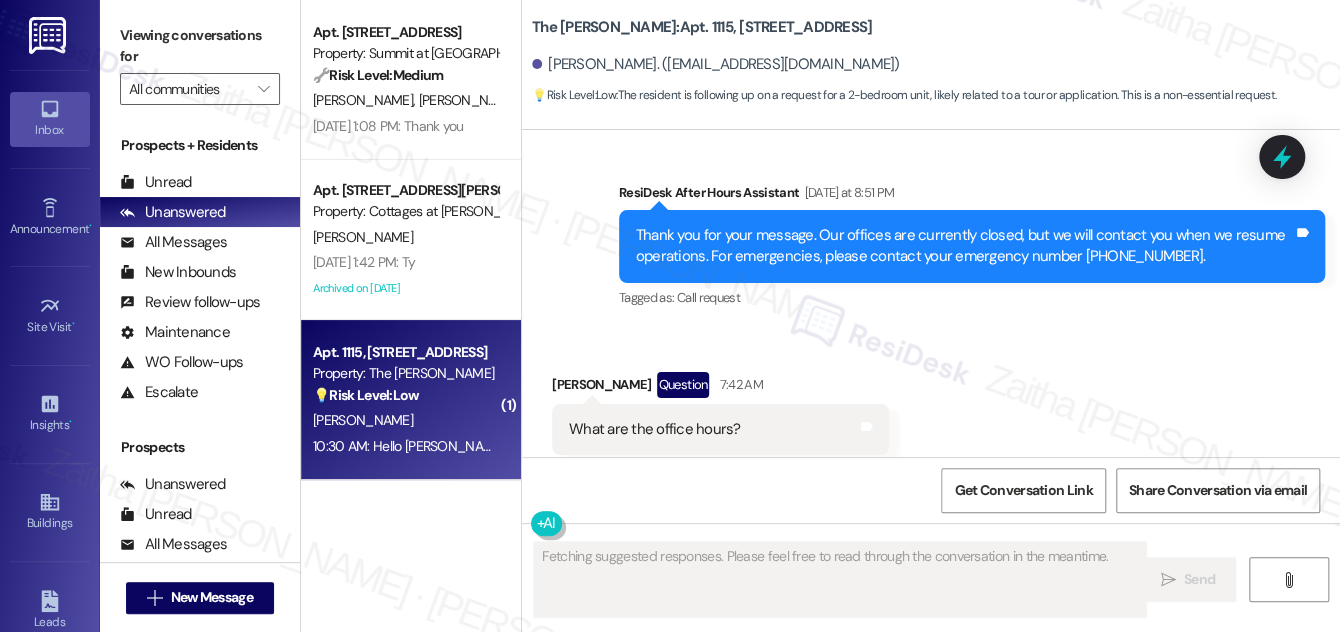 scroll, scrollTop: 1749, scrollLeft: 0, axis: vertical 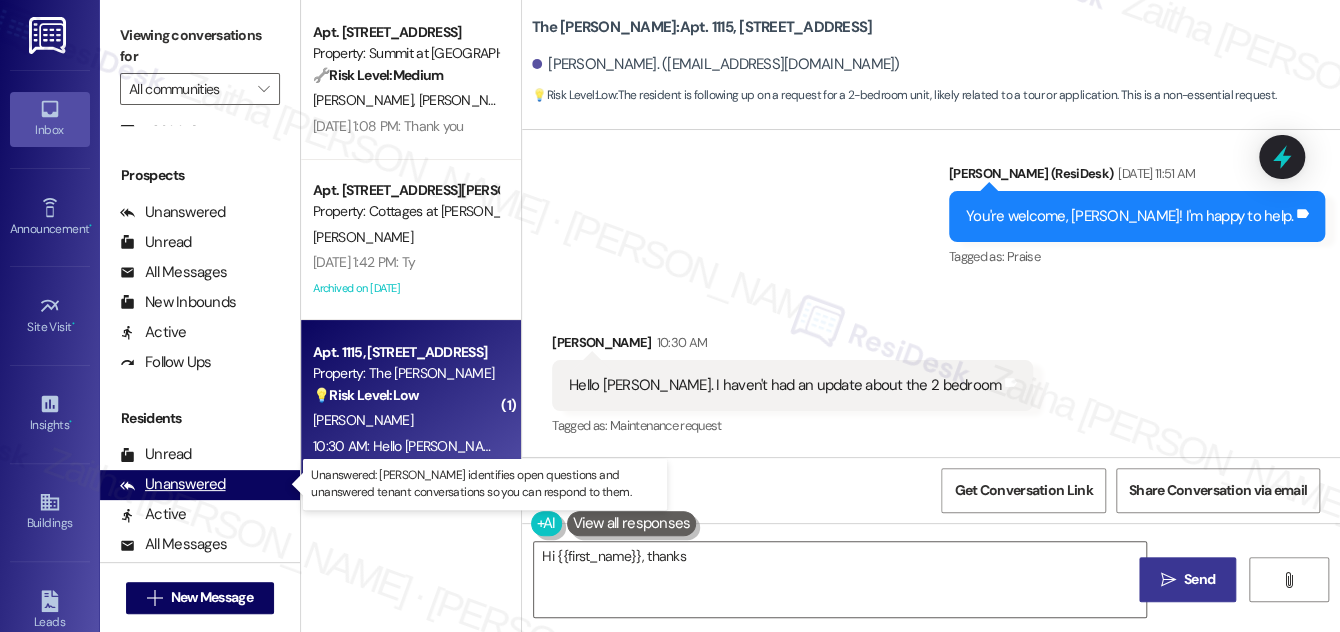 click on "Unanswered" at bounding box center [173, 484] 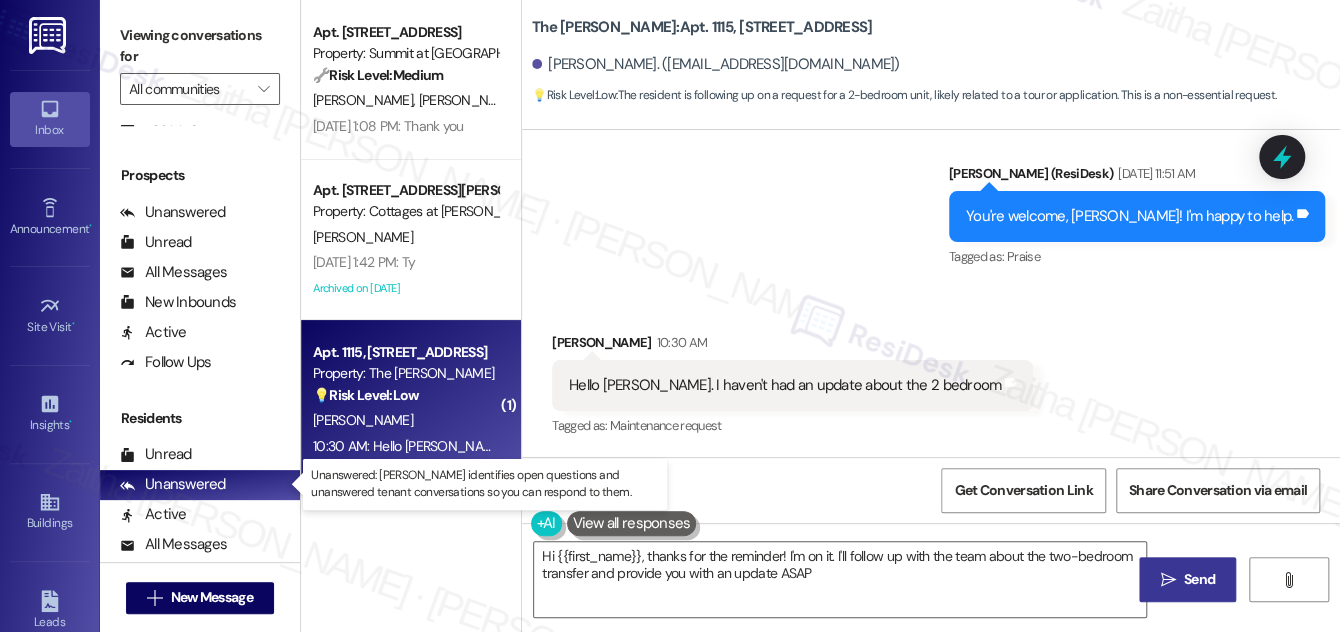 type on "Hi {{first_name}}, thanks for the reminder! I'm on it. I'll follow up with the team about the two-bedroom transfer and provide you with an update ASAP." 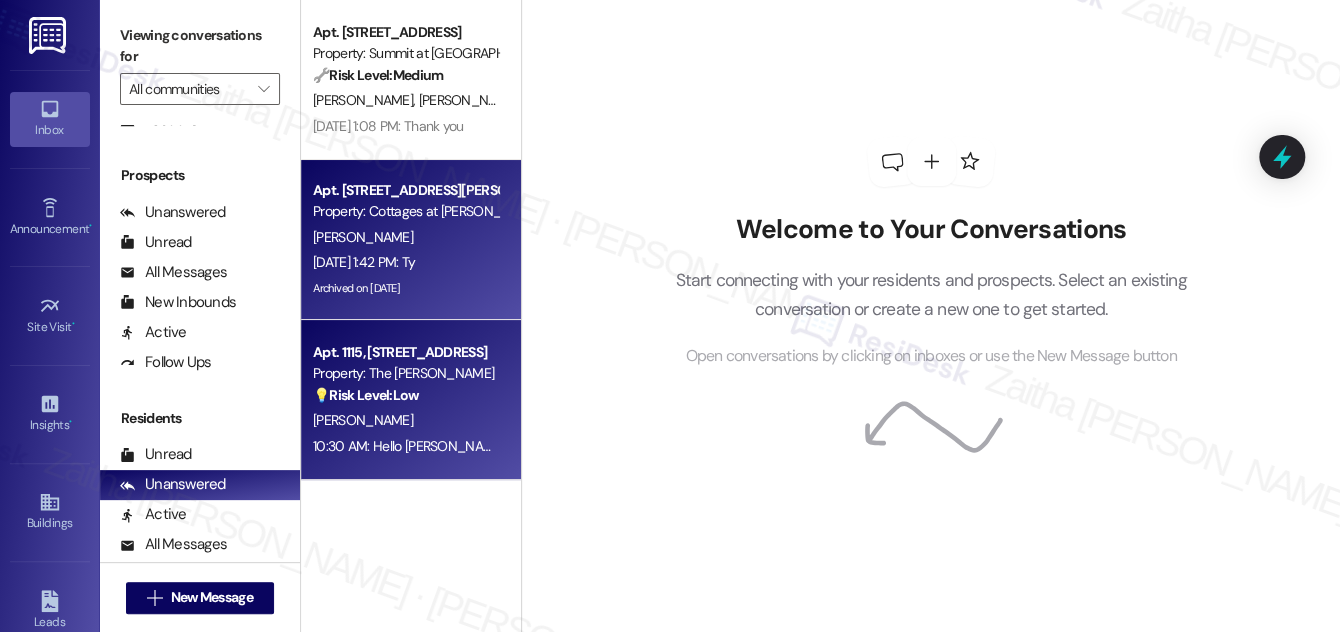 click on "[PERSON_NAME]" at bounding box center (405, 237) 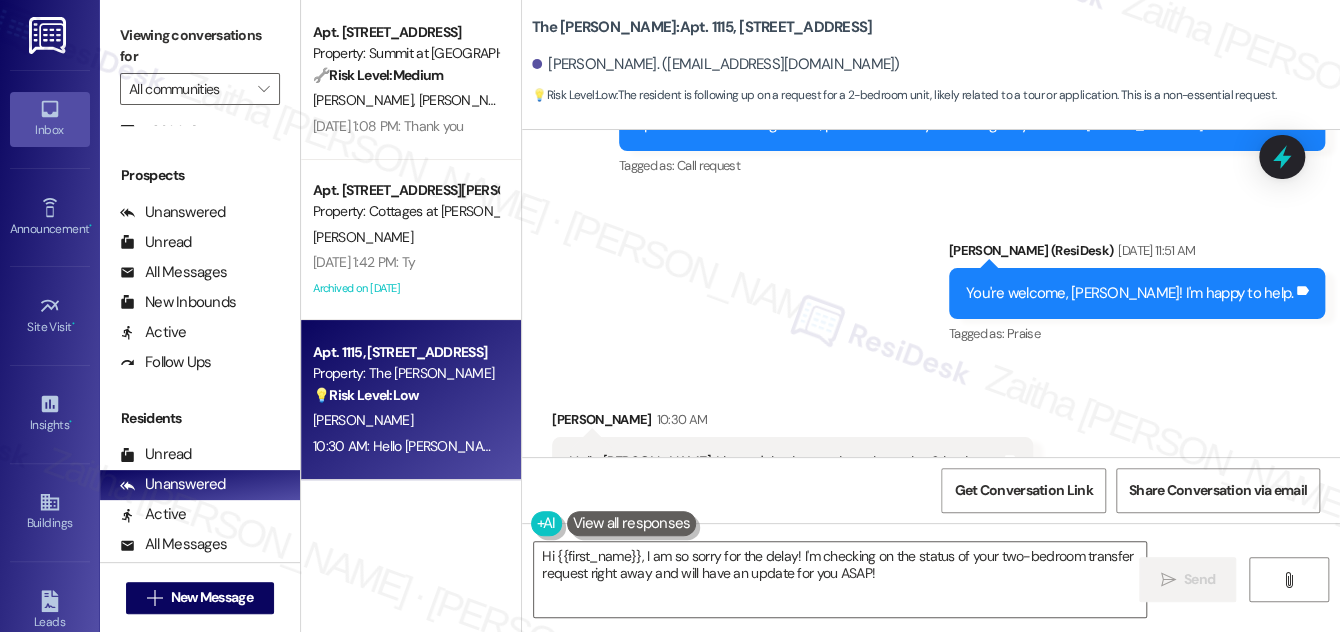 scroll, scrollTop: 1749, scrollLeft: 0, axis: vertical 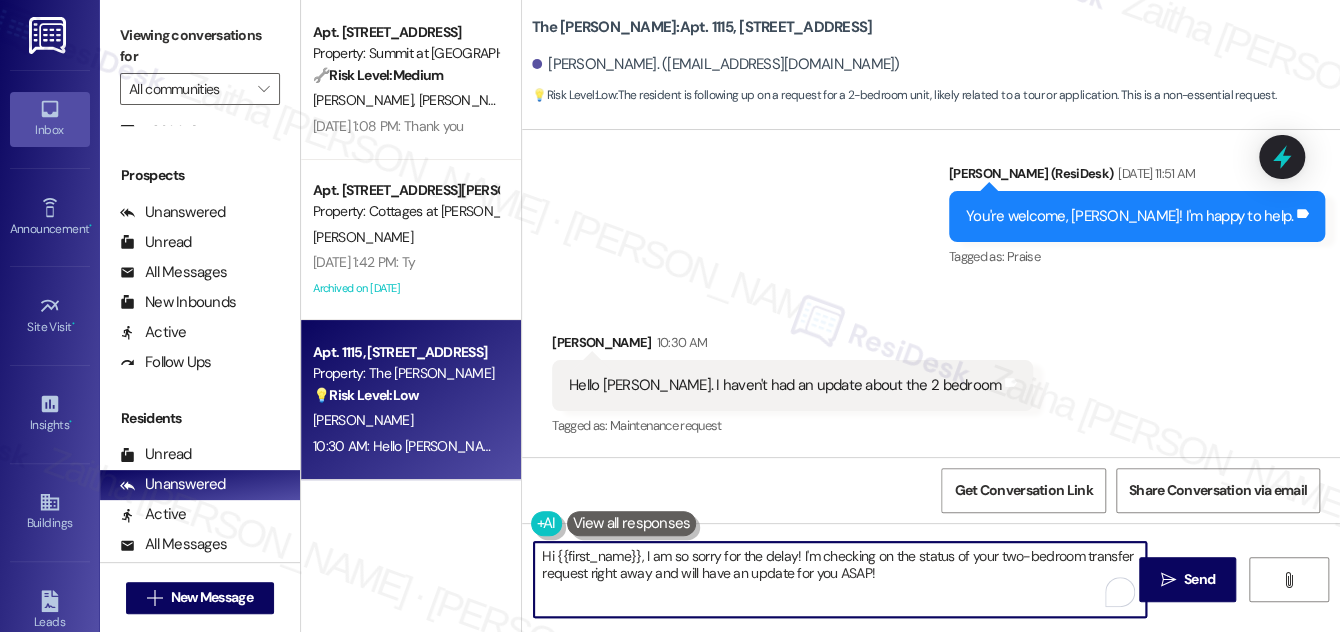 click on "Hi {{first_name}}, I am so sorry for the delay! I'm checking on the status of your two-bedroom transfer request right away and will have an update for you ASAP!" at bounding box center [840, 579] 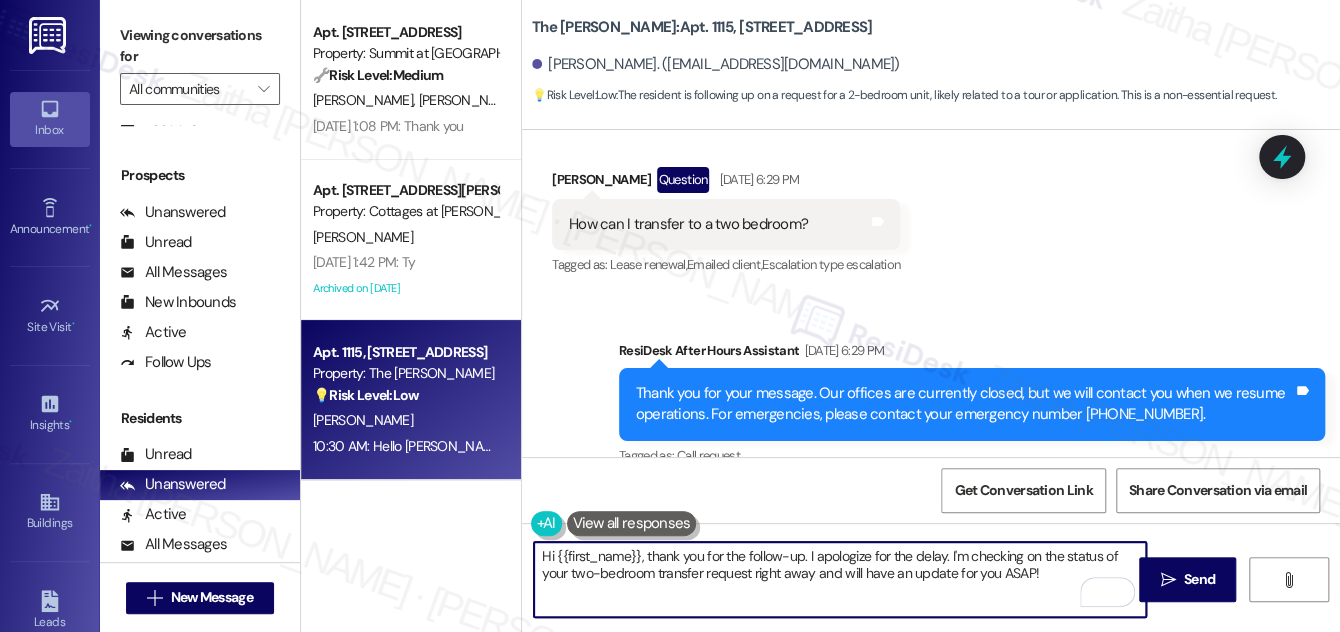 scroll, scrollTop: 476, scrollLeft: 0, axis: vertical 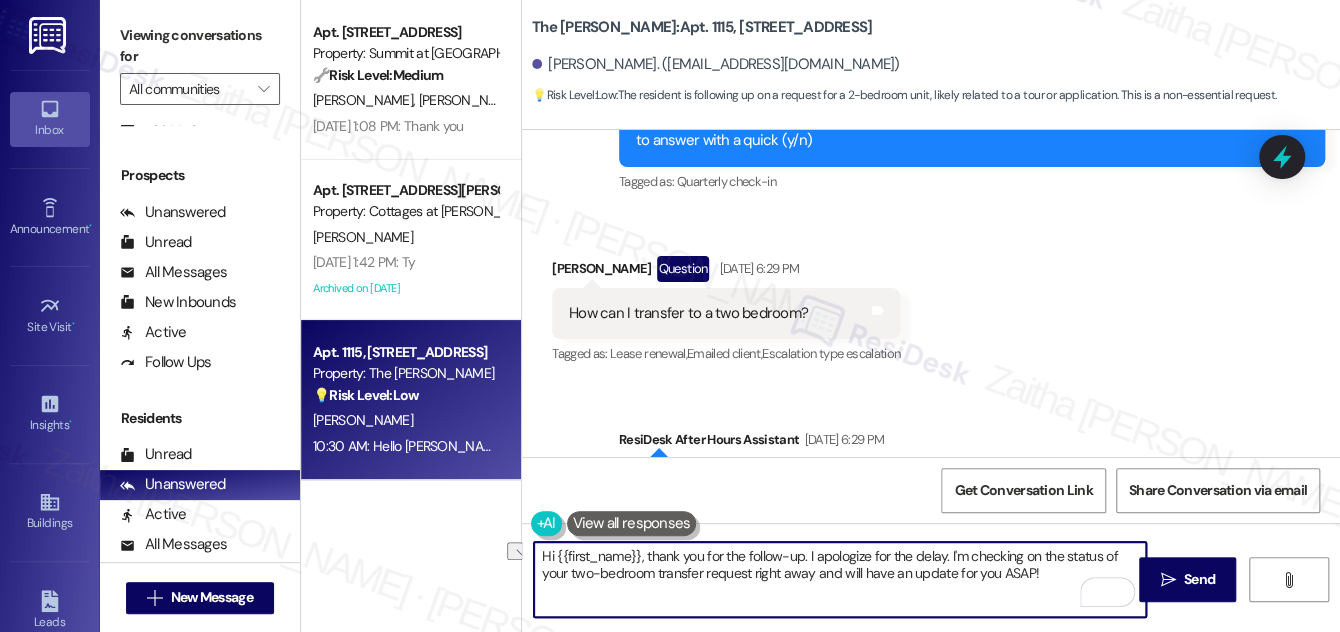 drag, startPoint x: 802, startPoint y: 575, endPoint x: 754, endPoint y: 566, distance: 48.83646 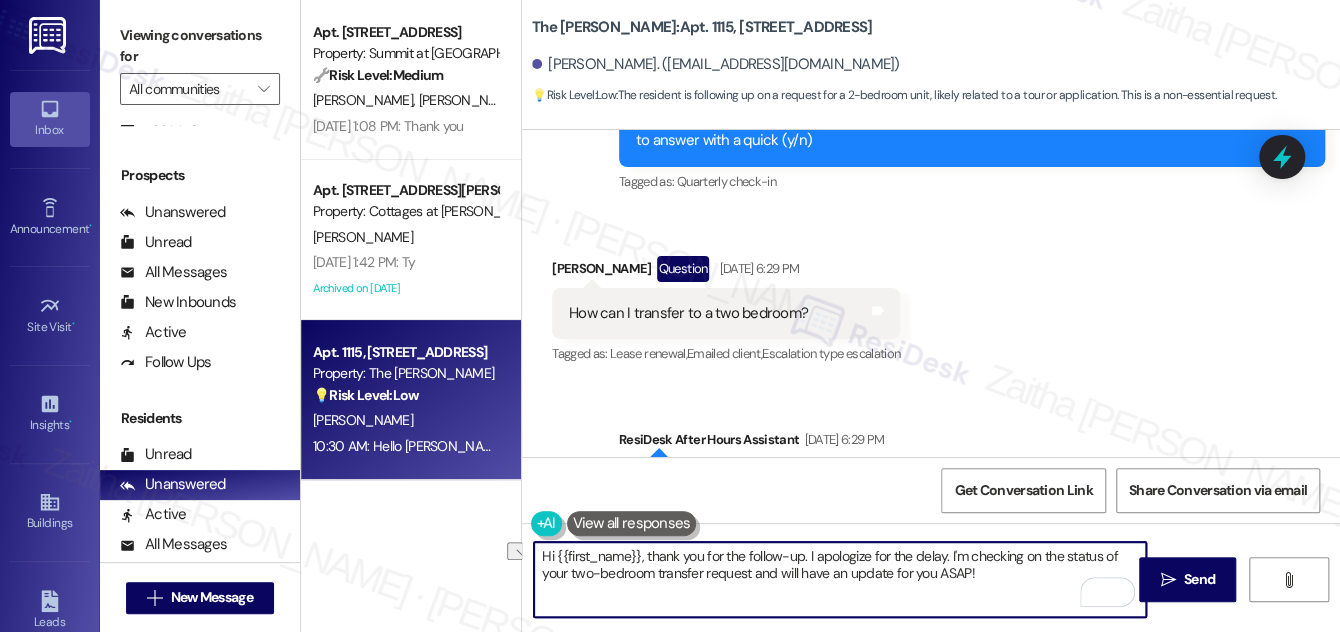 drag, startPoint x: 774, startPoint y: 575, endPoint x: 992, endPoint y: 567, distance: 218.14674 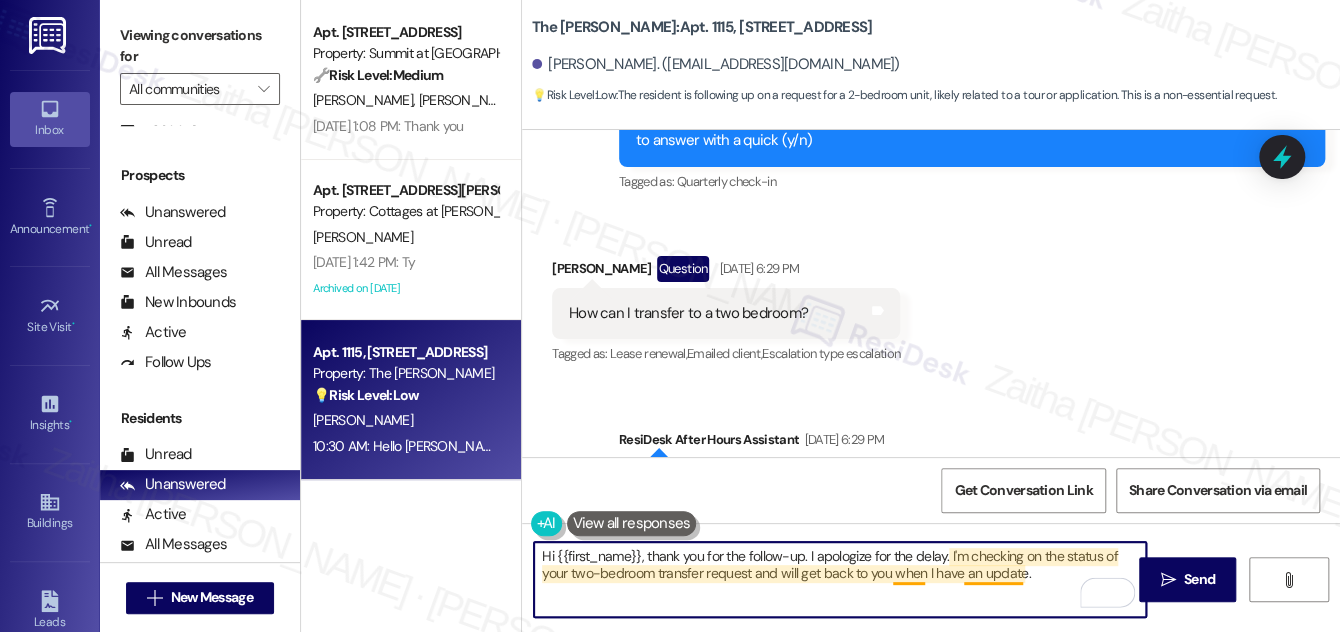 click on "Hi {{first_name}}, thank you for the follow-up. I apologize for the delay. I'm checking on the status of your two-bedroom transfer request and will get back to you when I have an update." at bounding box center (840, 579) 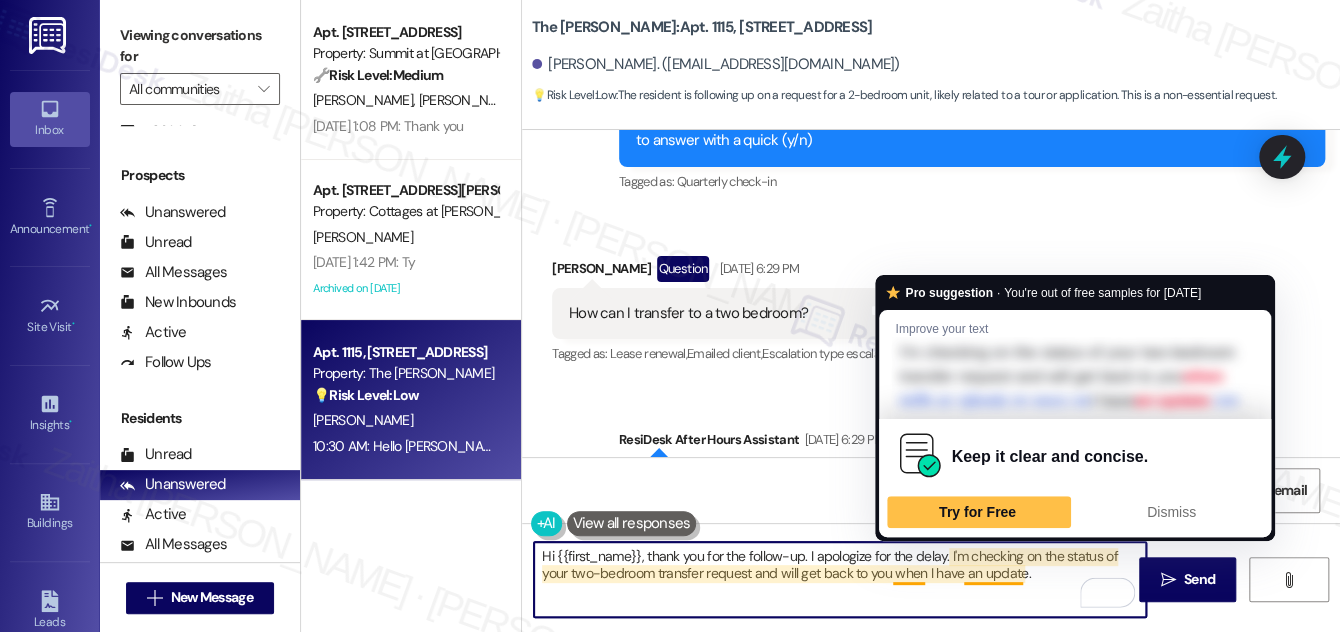 click on "Hi {{first_name}}, thank you for the follow-up. I apologize for the delay. I'm checking on the status of your two-bedroom transfer request and will get back to you when I have an update." at bounding box center [840, 579] 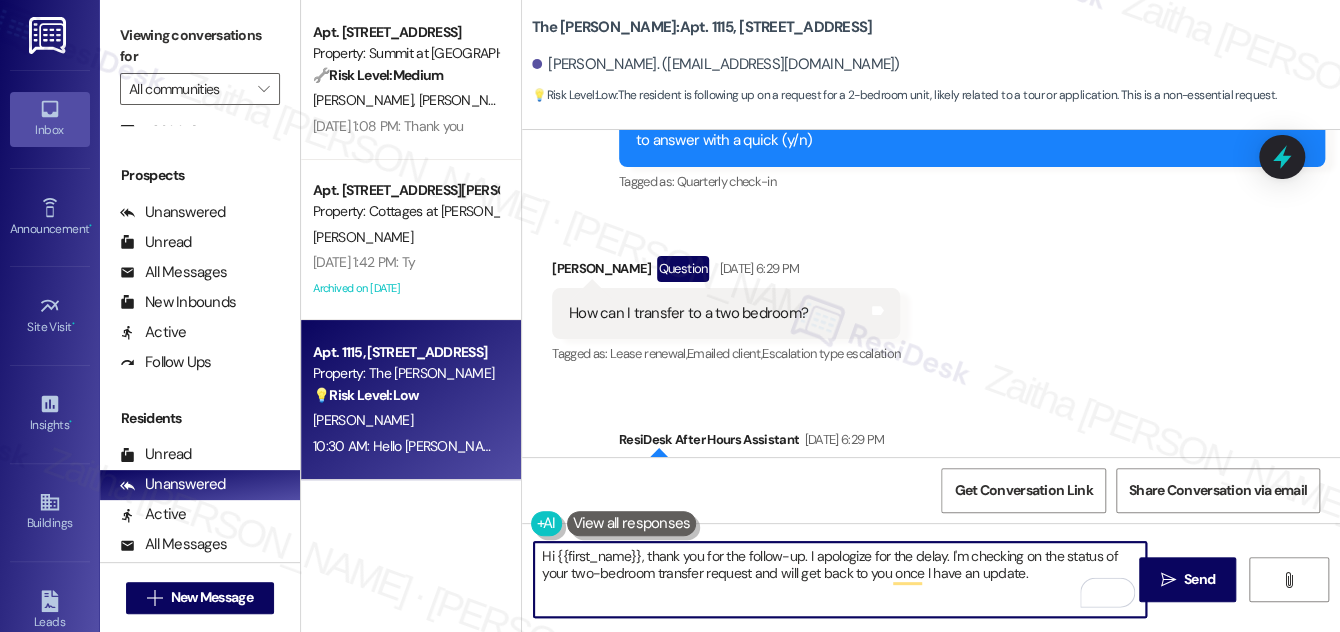 click on "Hi {{first_name}}, thank you for the follow-up. I apologize for the delay. I'm checking on the status of your two-bedroom transfer request and will get back to you once I have an update." at bounding box center [840, 579] 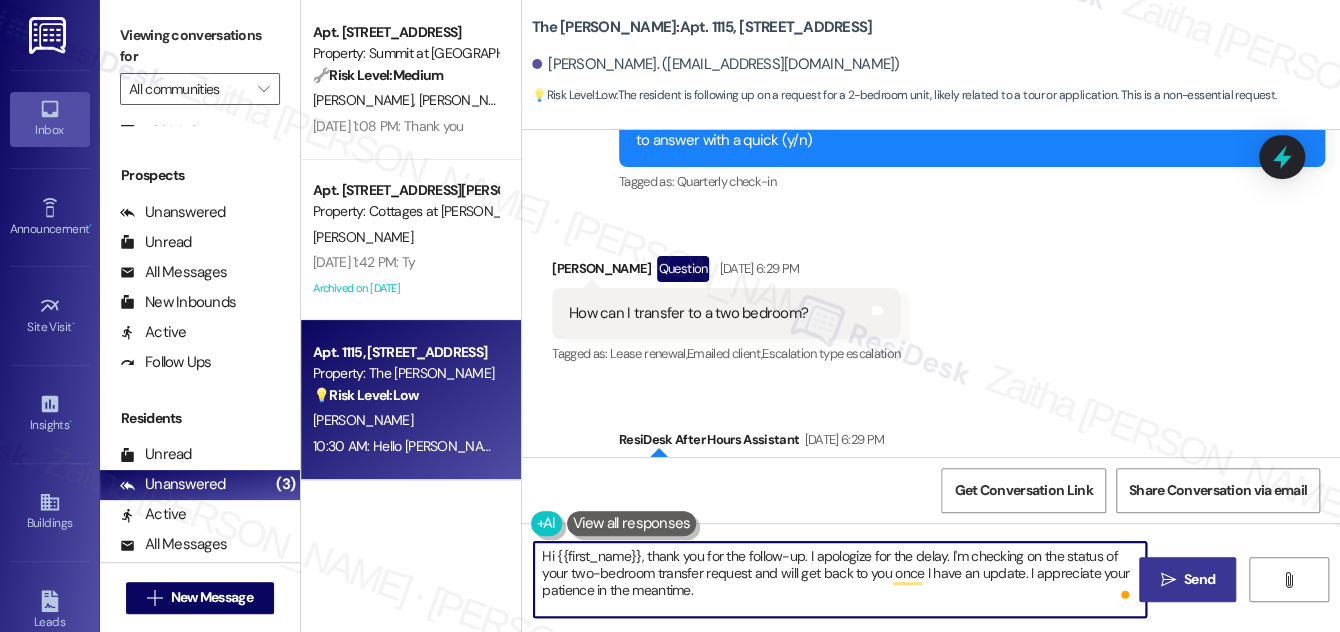 type on "Hi {{first_name}}, thank you for the follow-up. I apologize for the delay. I'm checking on the status of your two-bedroom transfer request and will get back to you once I have an update. I appreciate your patience in the meantime." 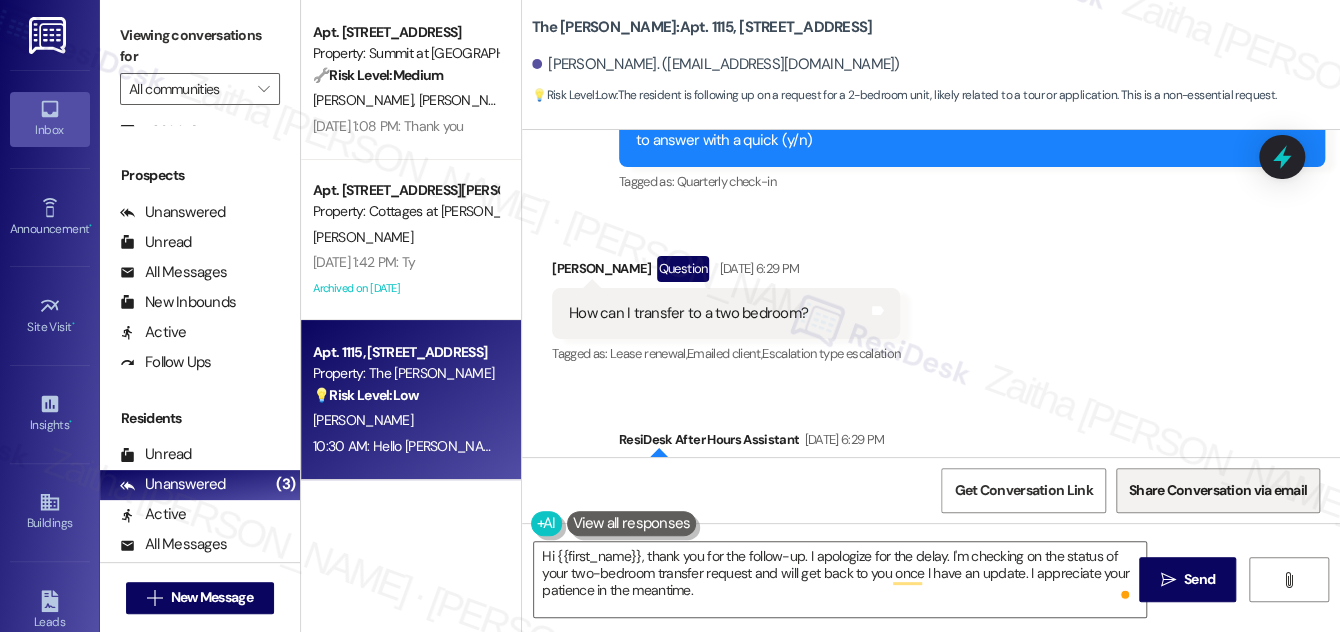 drag, startPoint x: 1192, startPoint y: 575, endPoint x: 1170, endPoint y: 502, distance: 76.243034 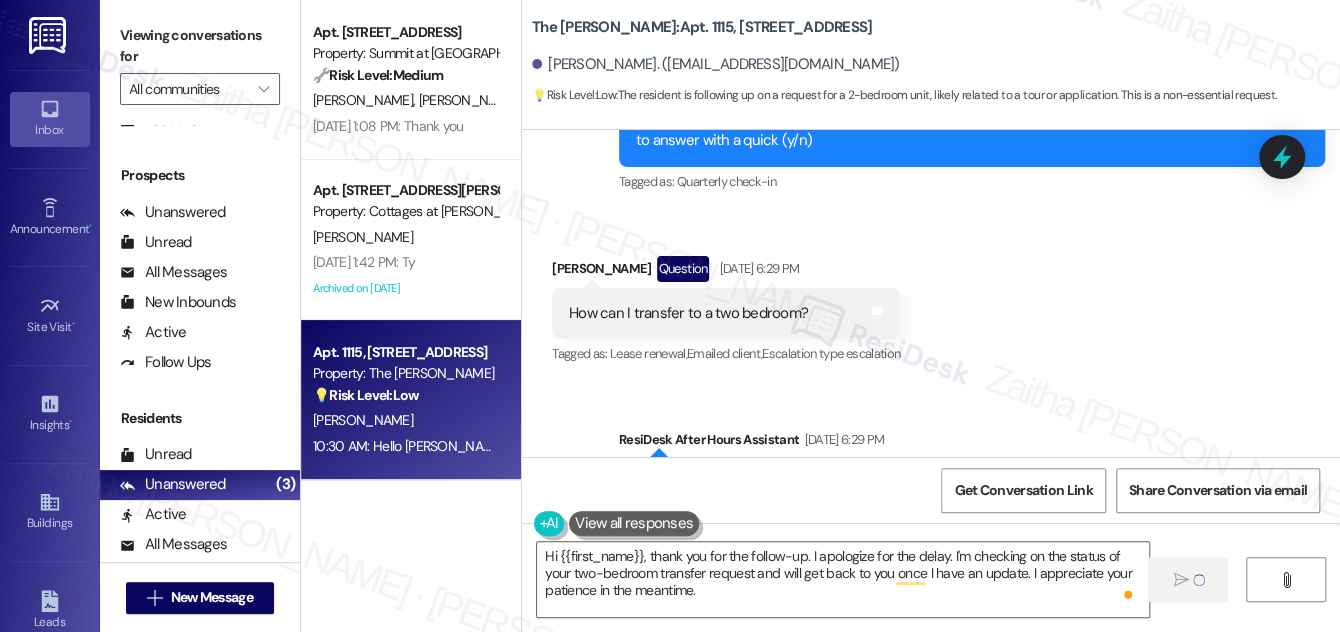 type 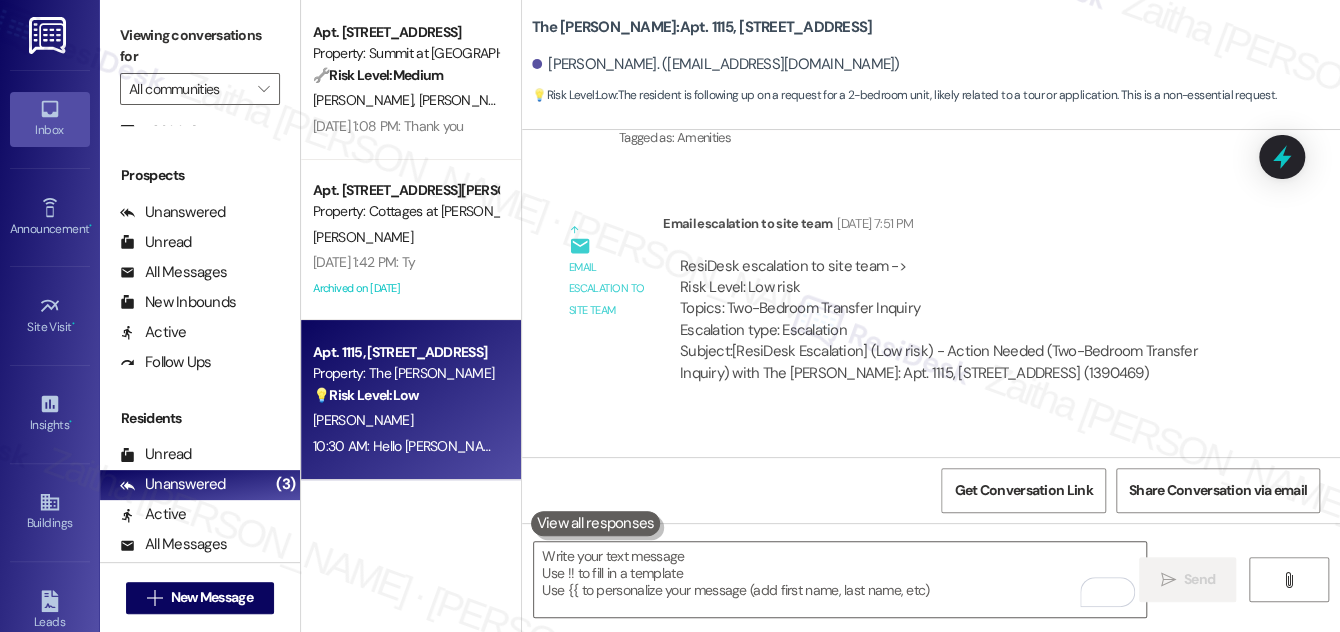 scroll, scrollTop: 1173, scrollLeft: 0, axis: vertical 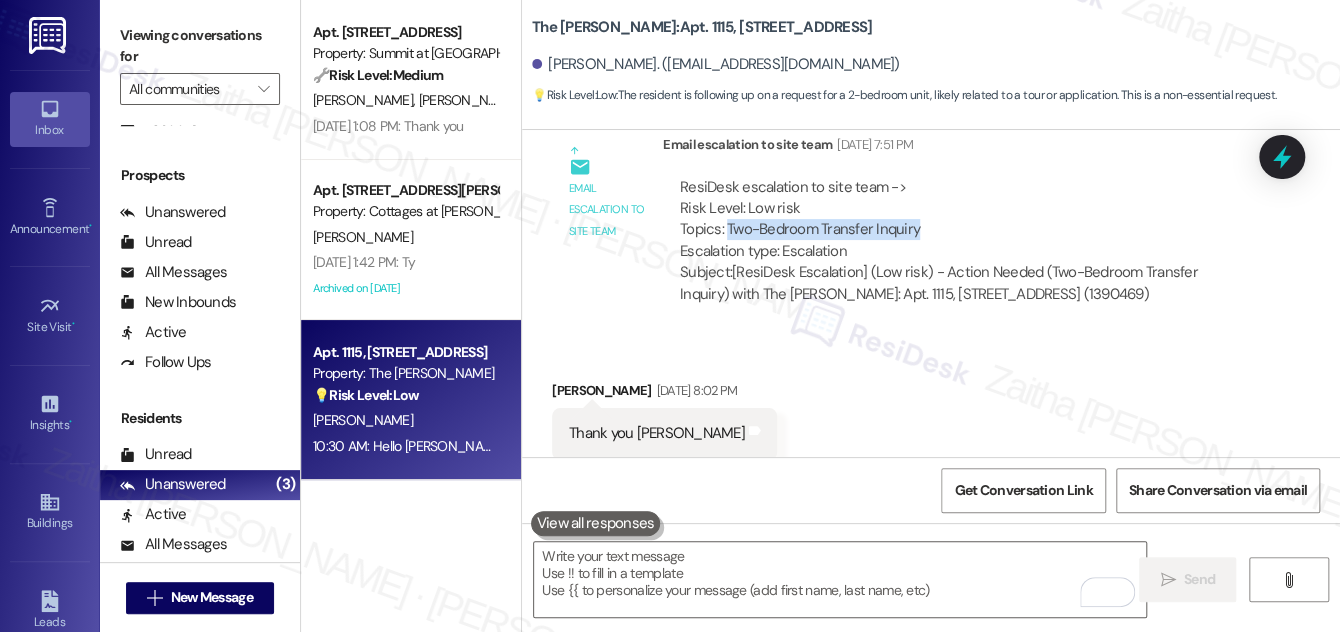 drag, startPoint x: 724, startPoint y: 225, endPoint x: 965, endPoint y: 232, distance: 241.10164 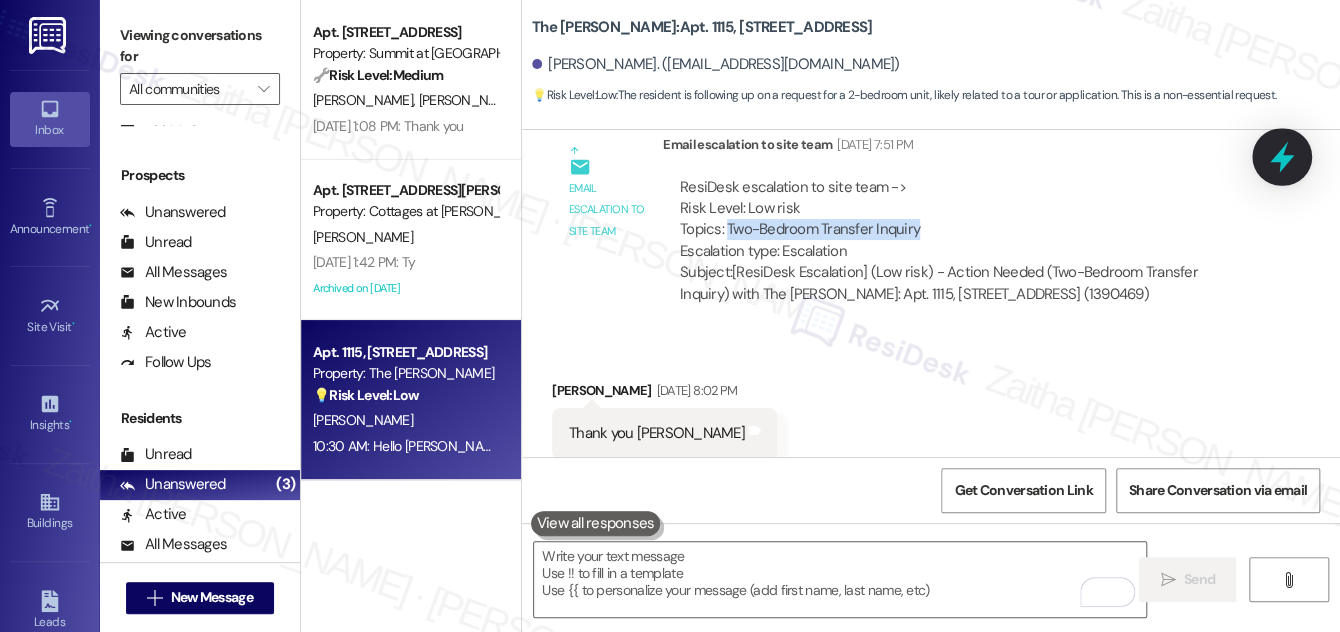 click 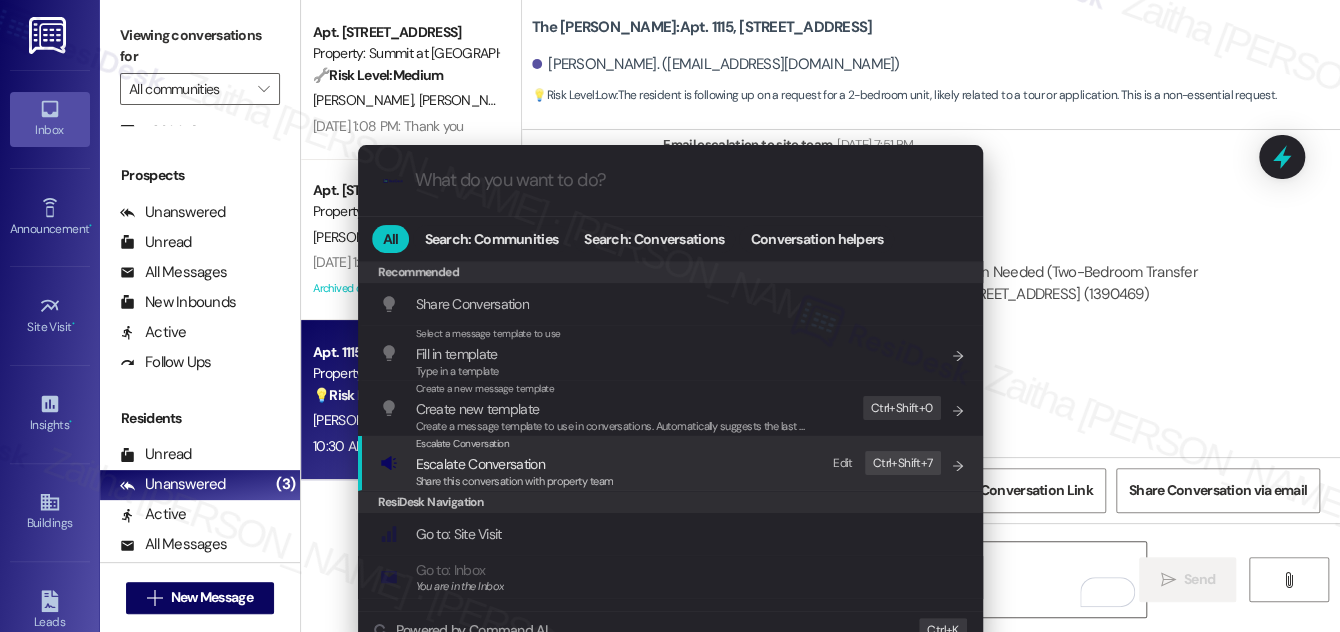 click on "Escalate Conversation" at bounding box center (480, 464) 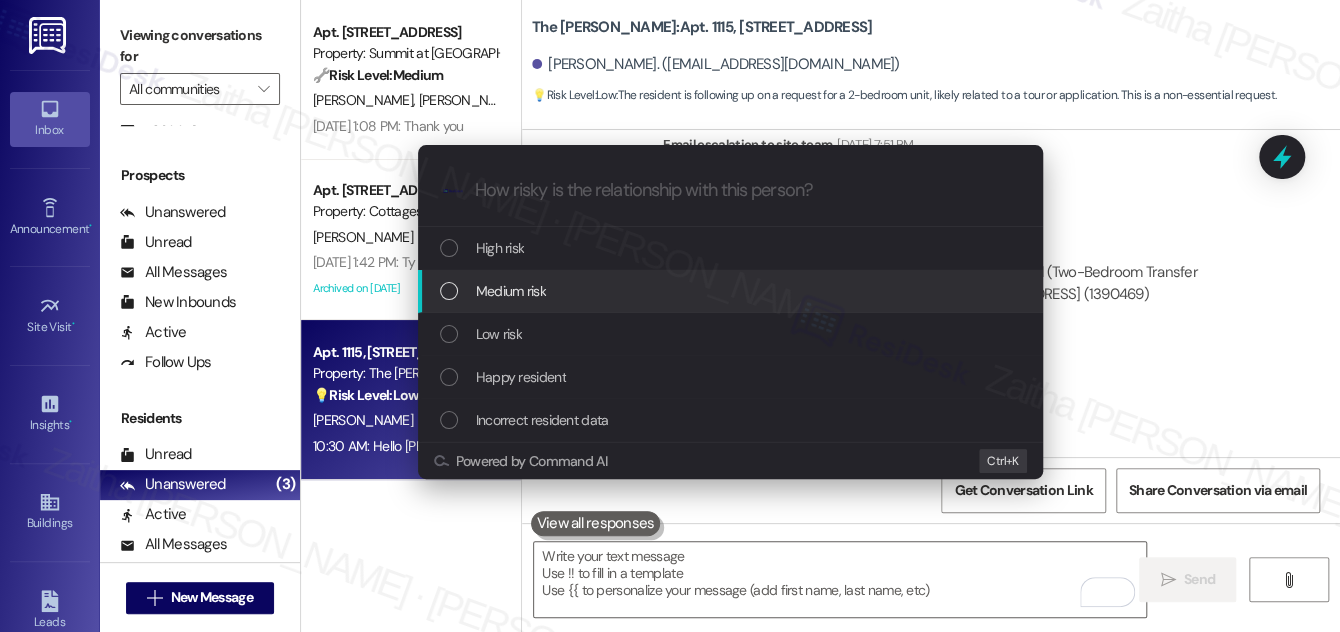 click on "Medium risk" at bounding box center [732, 291] 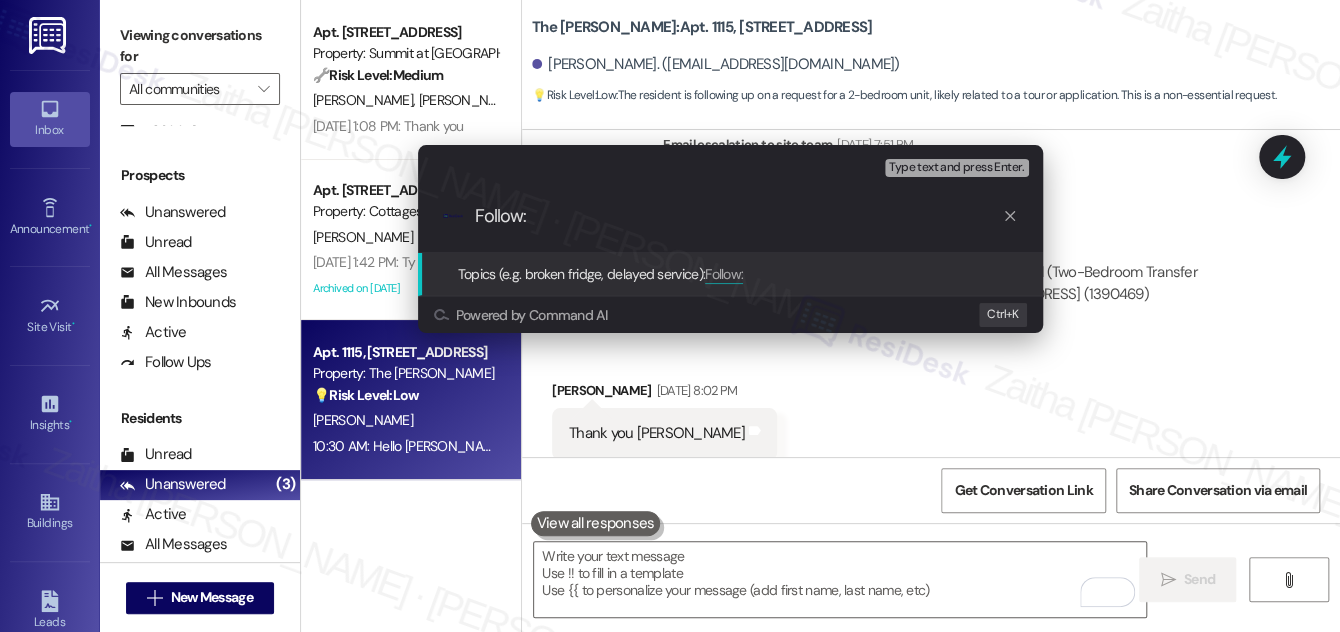 paste on "Two-Bedroom Transfer Inquiry" 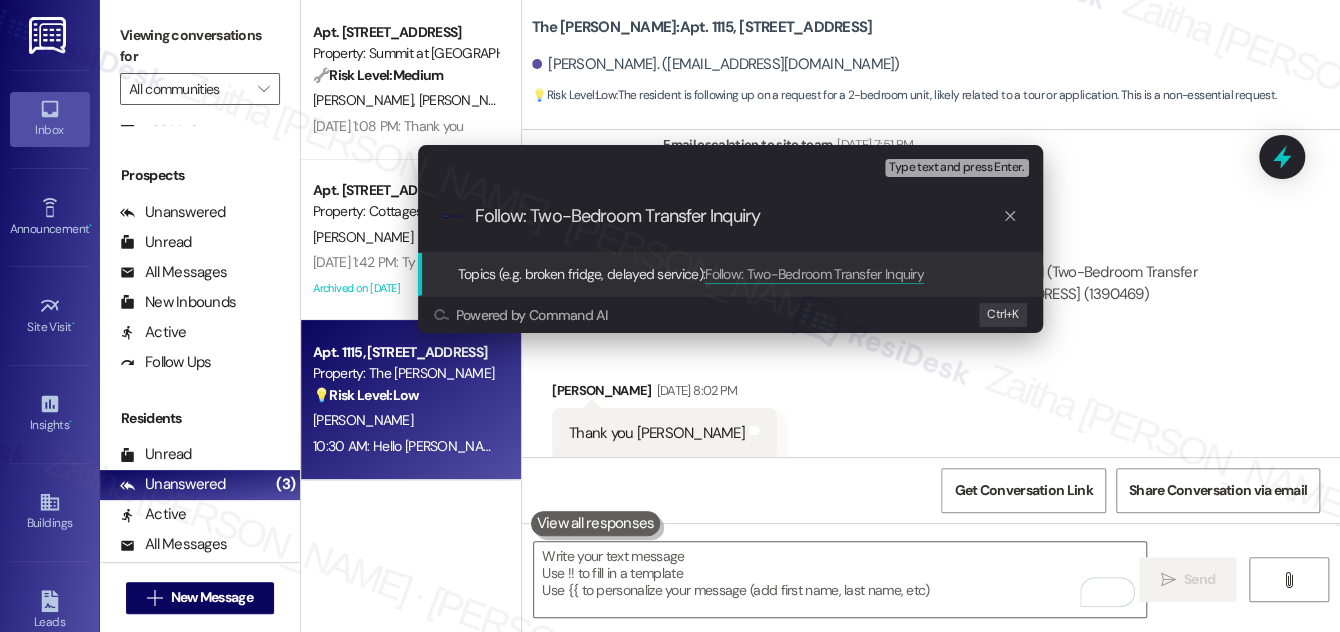 click on "Follow: Two-Bedroom Transfer Inquiry" at bounding box center (738, 216) 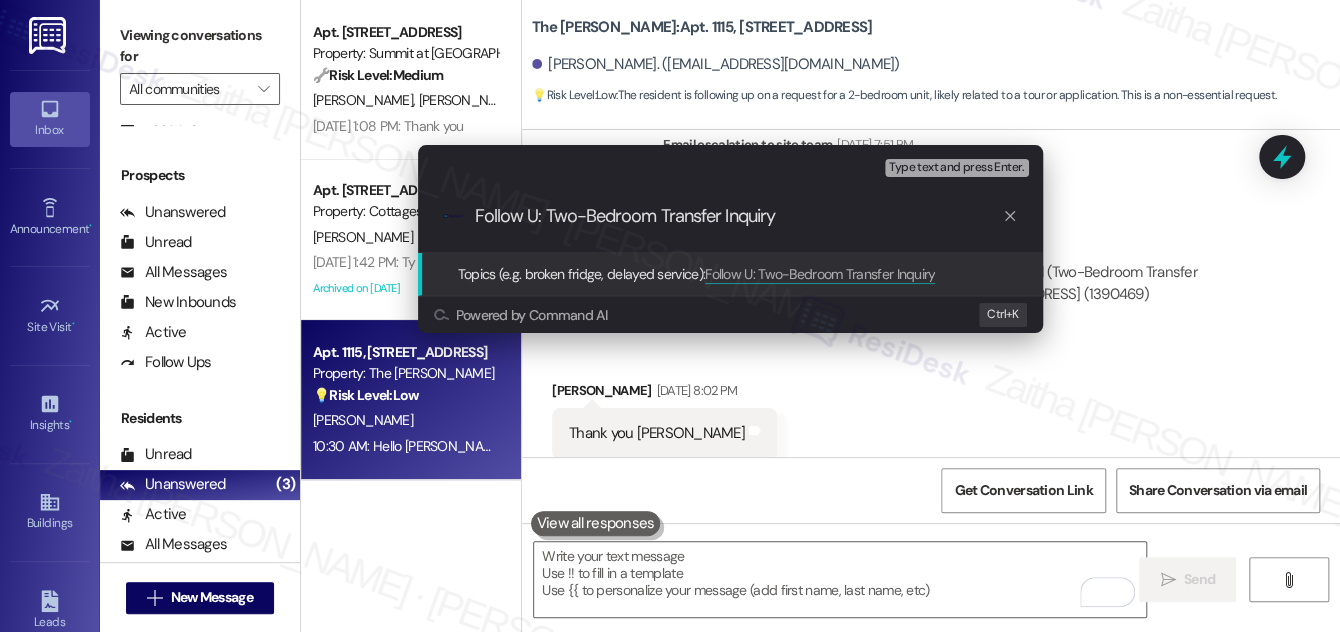 type on "Follow Up: Two-Bedroom Transfer Inquiry" 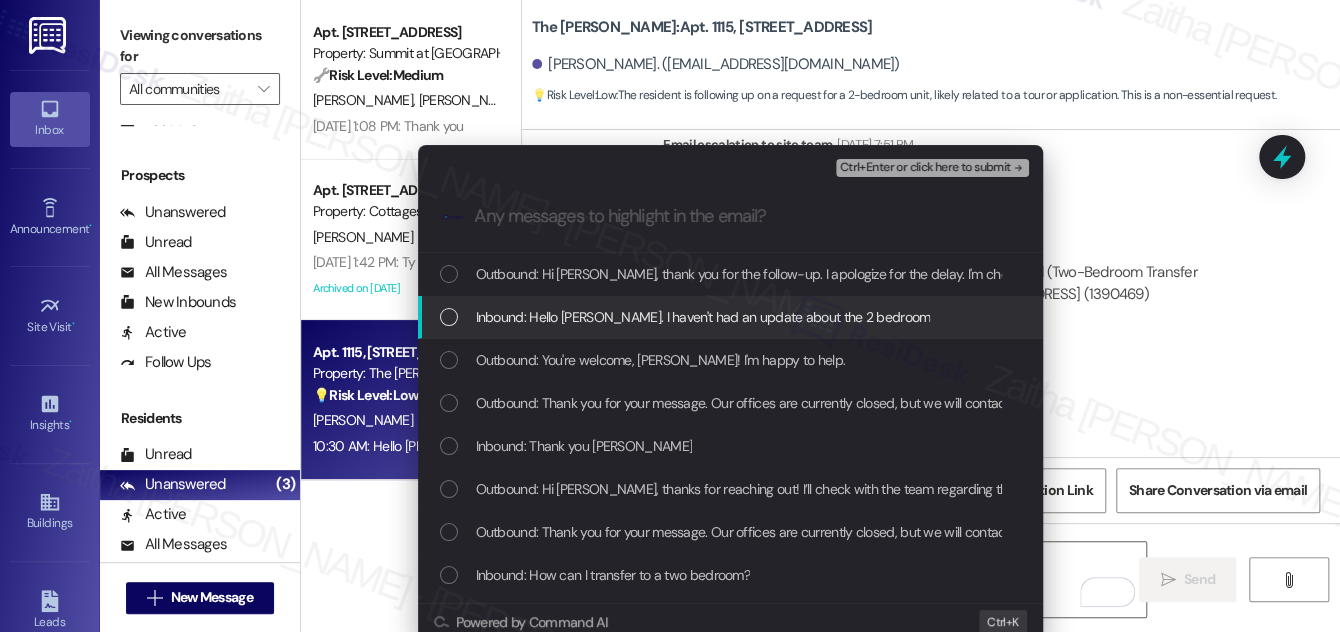 click at bounding box center [449, 317] 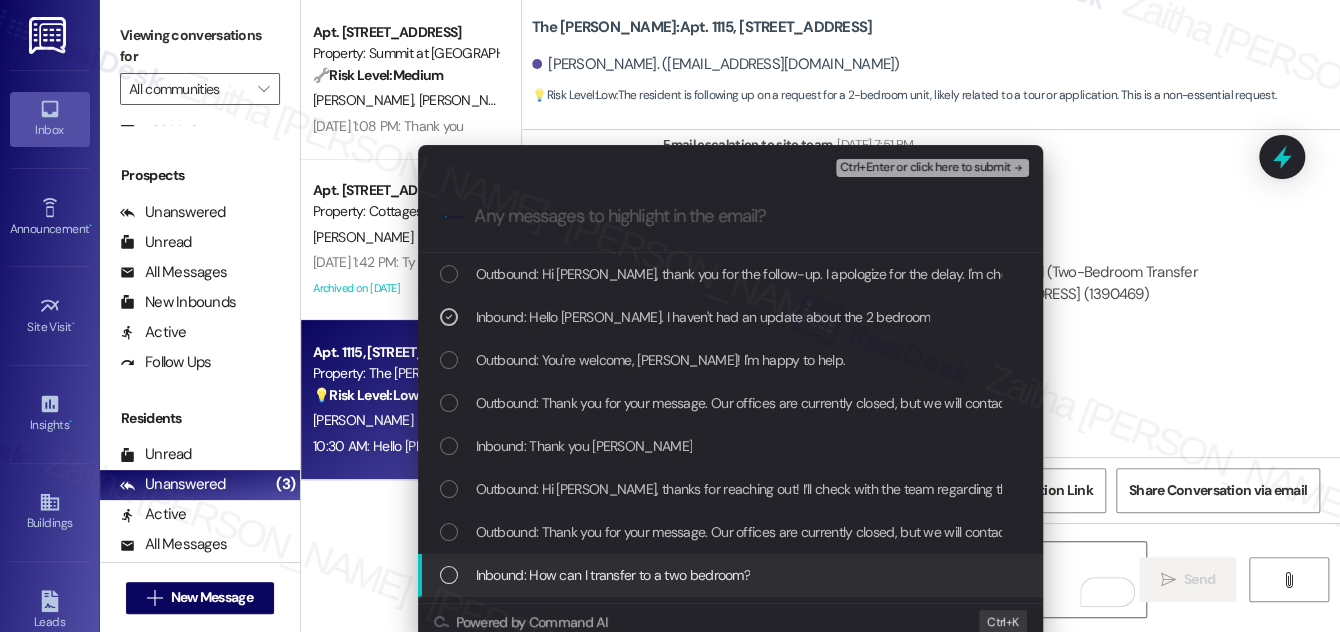 click on "Inbound: How can I transfer to a two bedroom?" at bounding box center [732, 575] 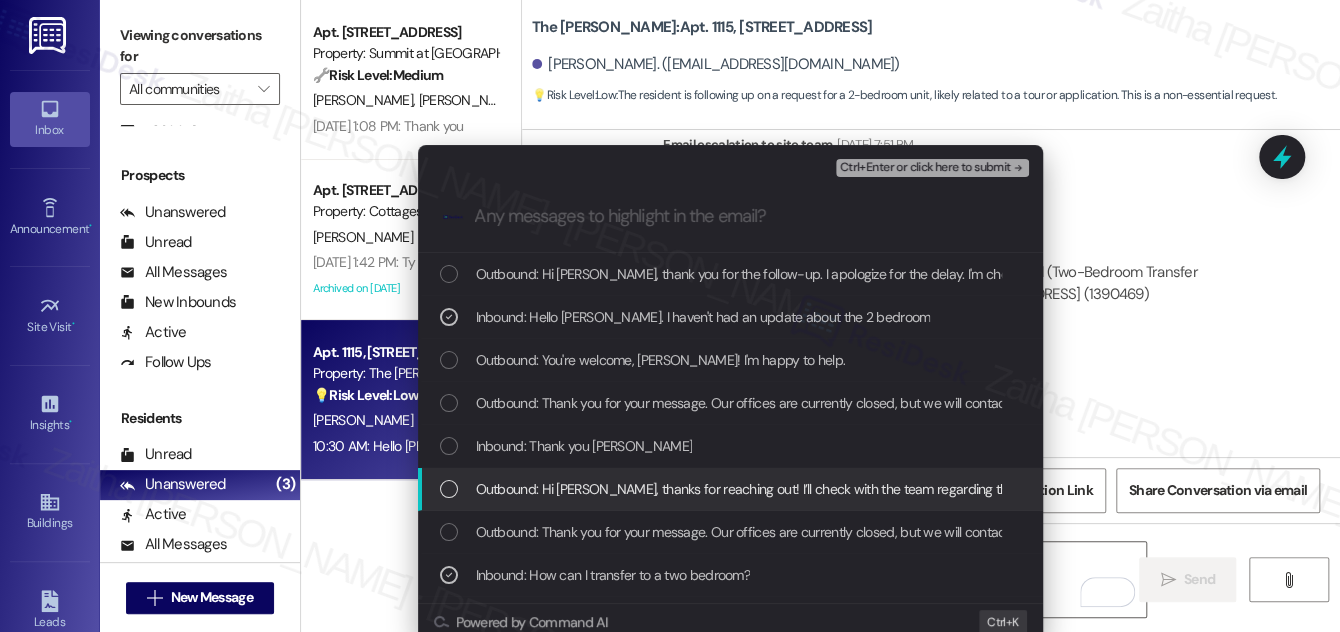 scroll, scrollTop: 80, scrollLeft: 0, axis: vertical 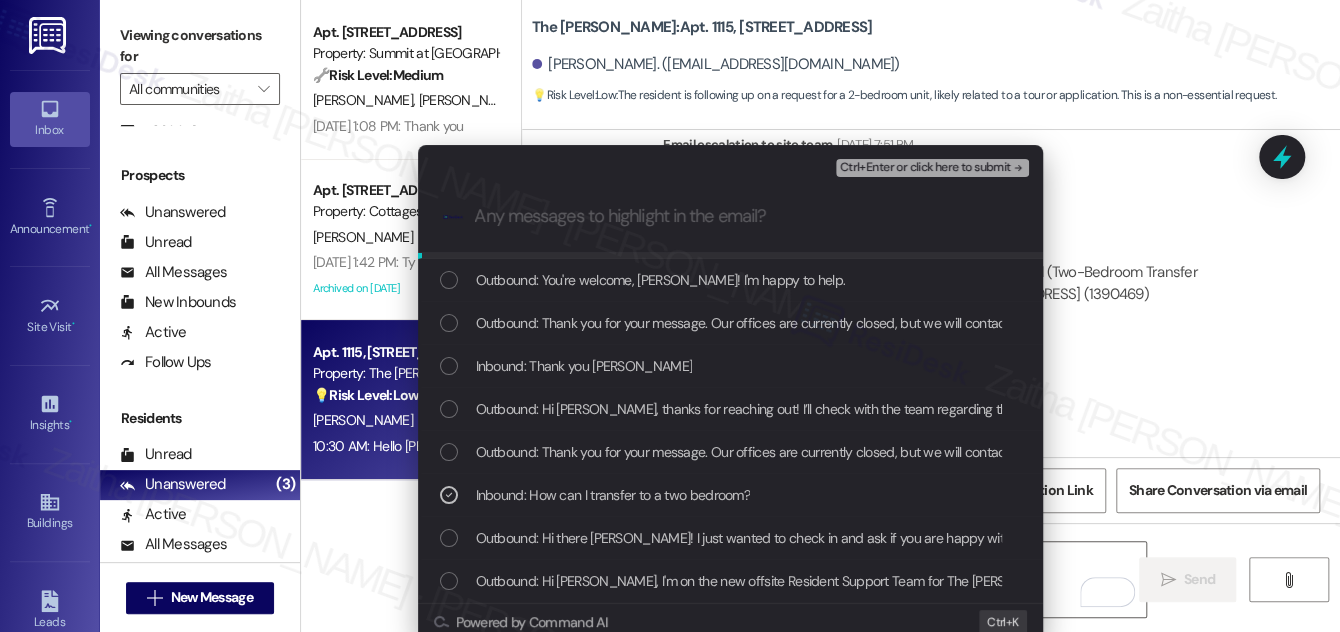 click on "Ctrl+Enter or click here to submit" at bounding box center [925, 168] 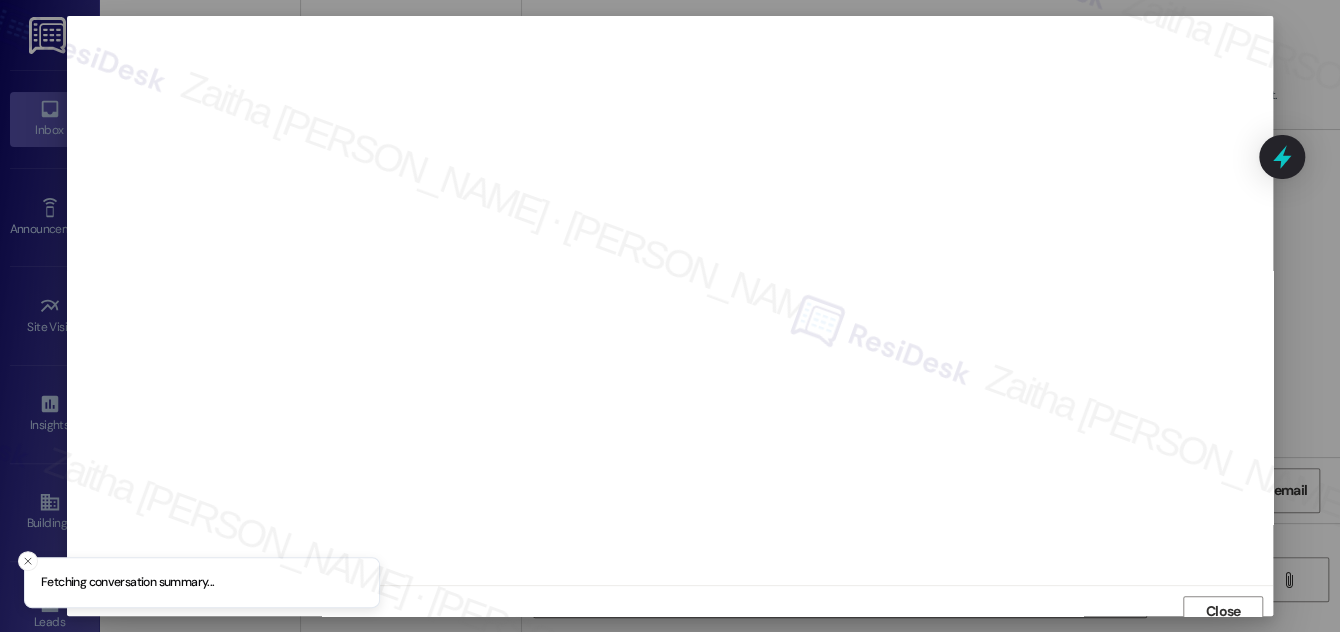 scroll, scrollTop: 11, scrollLeft: 0, axis: vertical 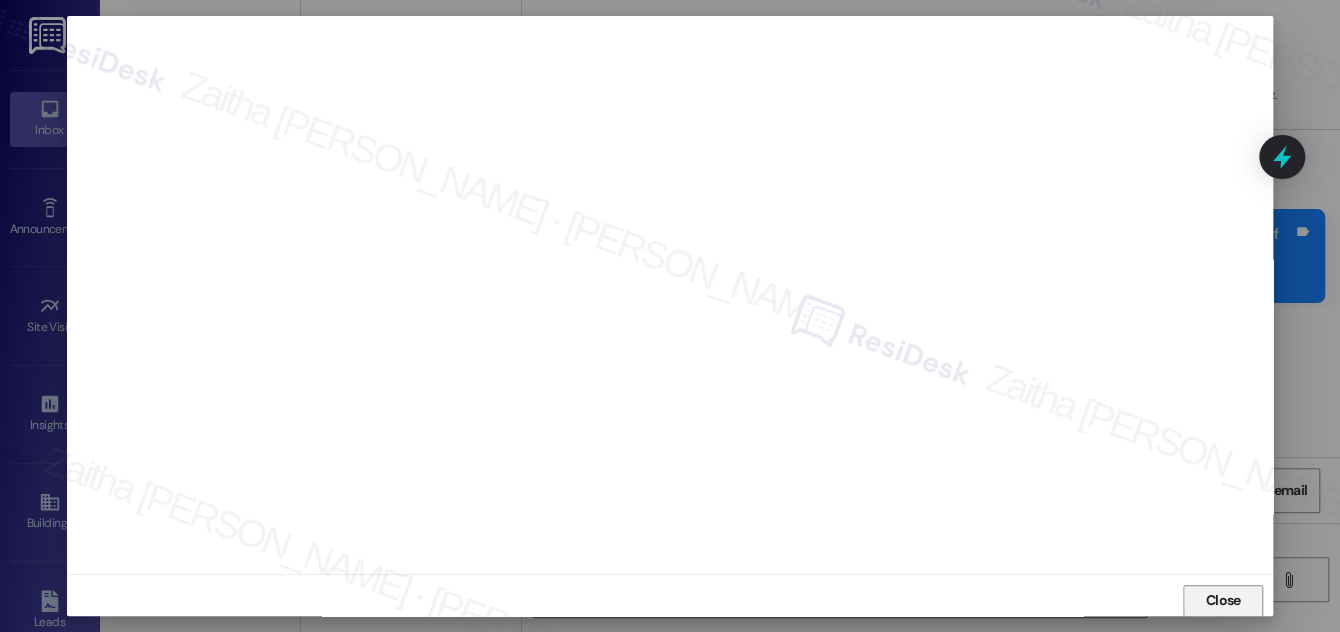 click on "Close" at bounding box center [1223, 600] 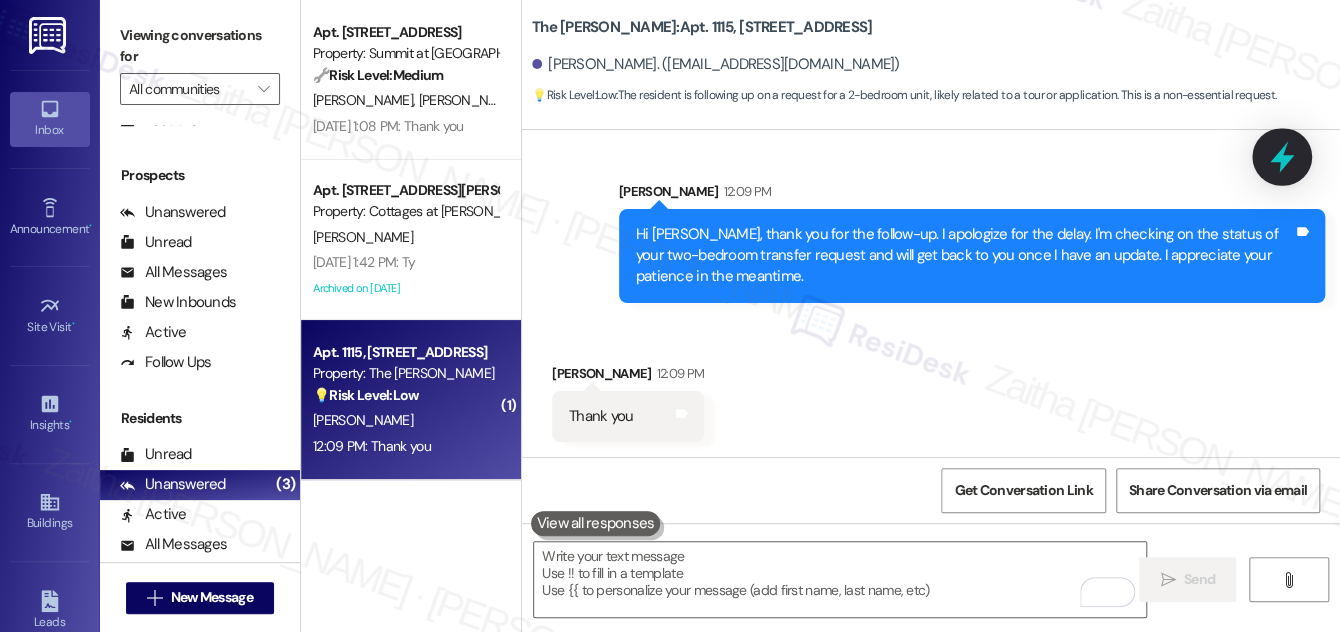 click 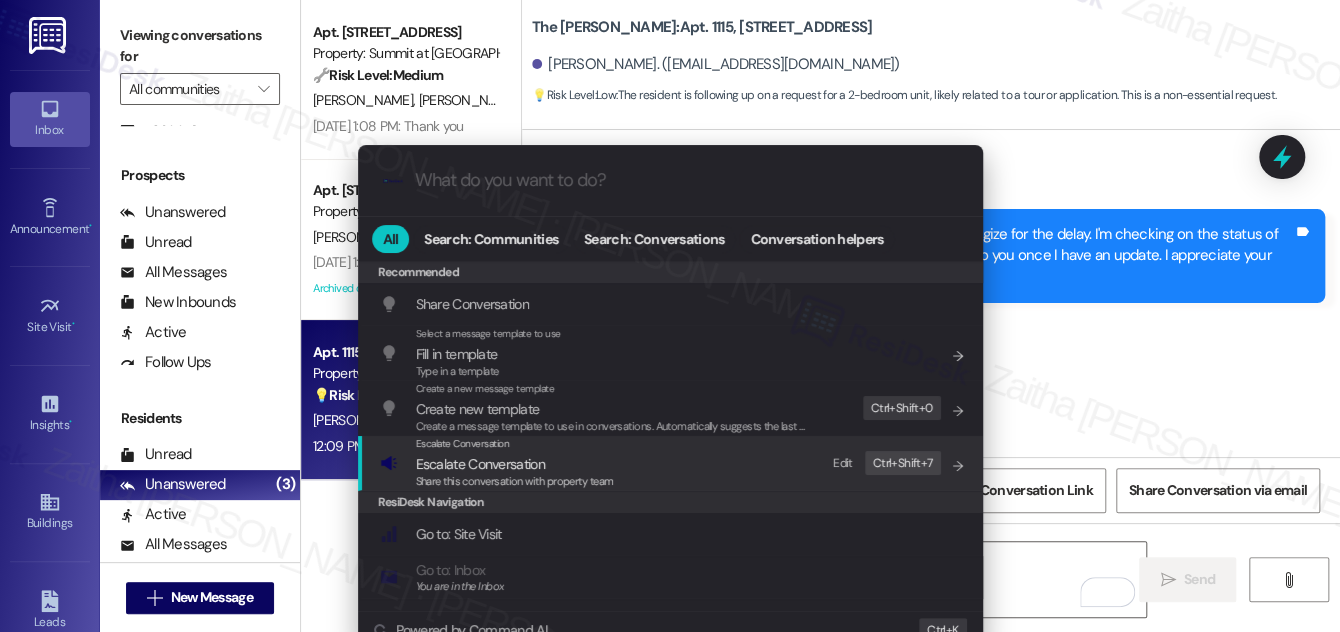click on "Escalate Conversation" at bounding box center (480, 464) 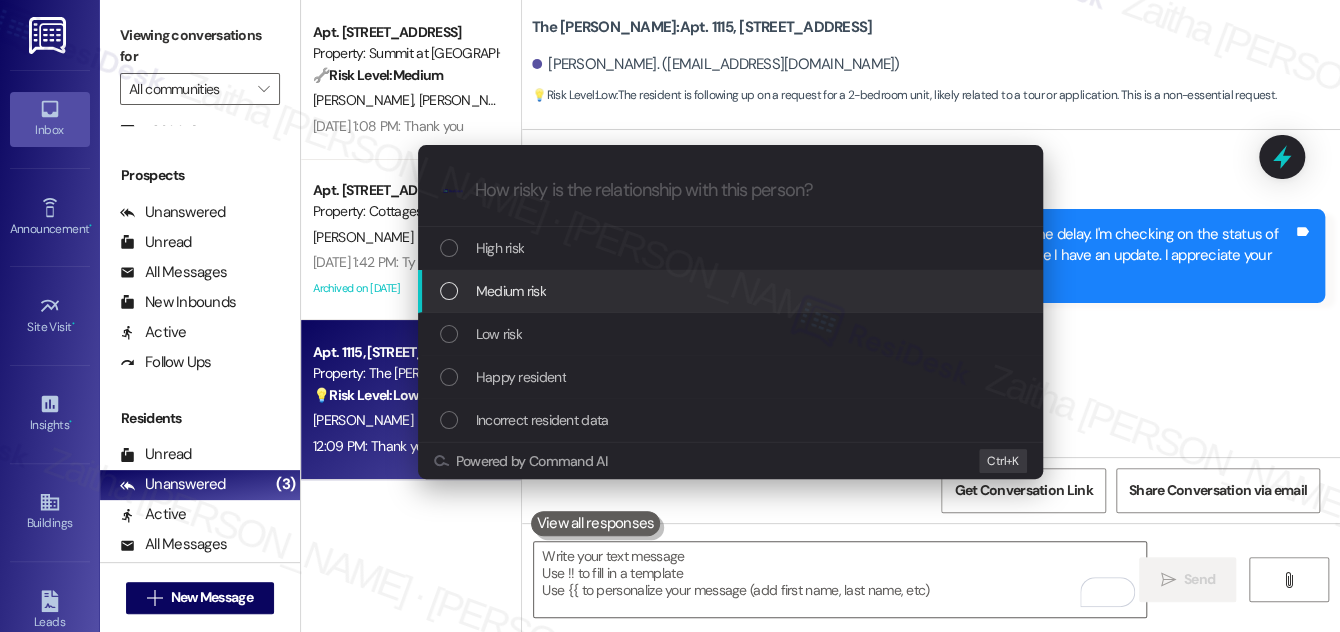 click on "Medium risk" at bounding box center [732, 291] 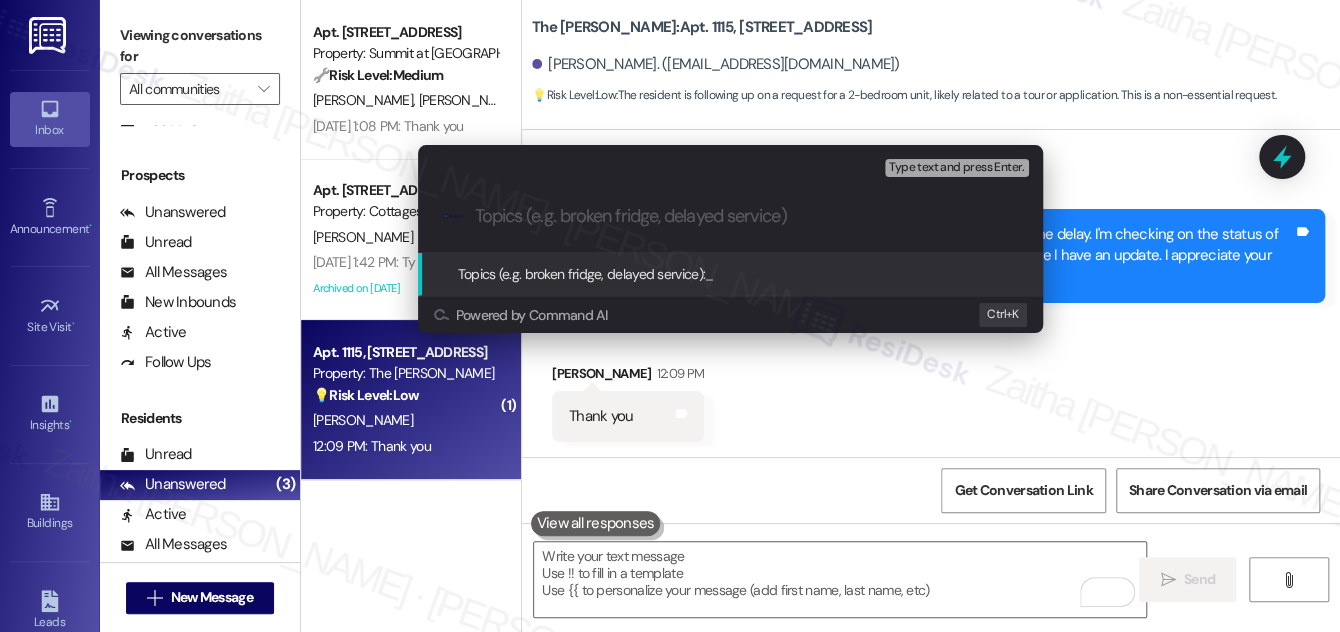 paste on "Follow Up: Two-Bedroom Transfer Inquiry" 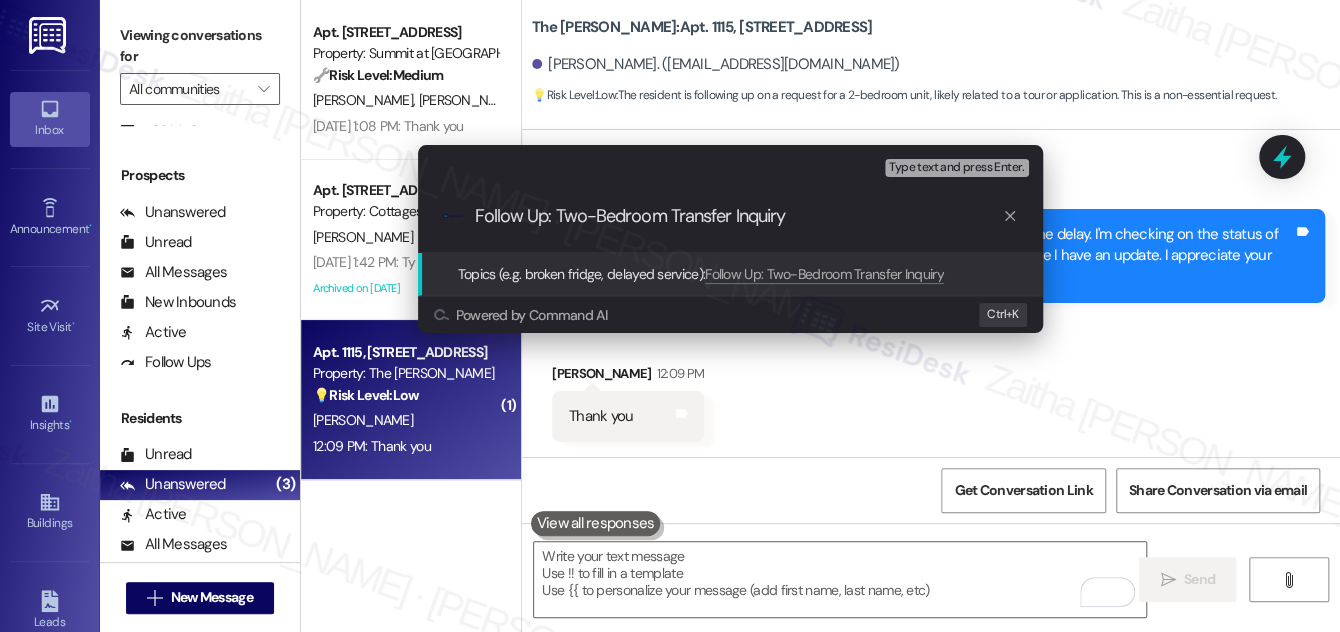 type 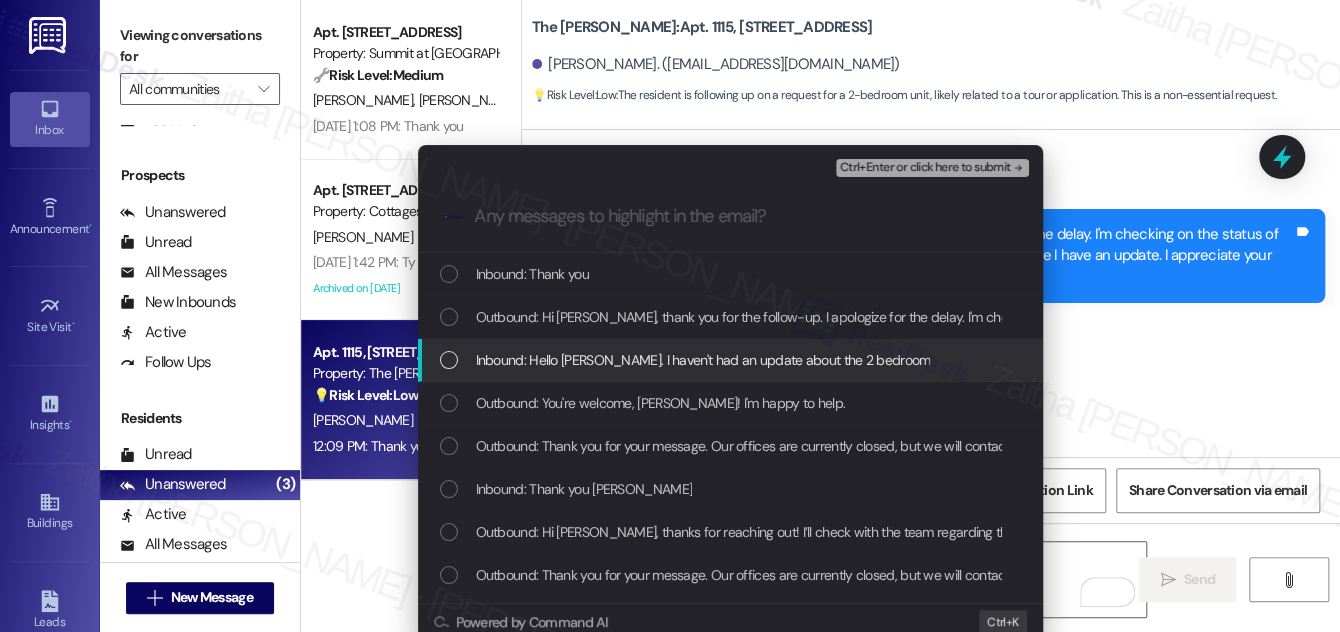click on "Inbound: Hello [PERSON_NAME]. I haven't had an update about the 2 bedroom" at bounding box center (732, 360) 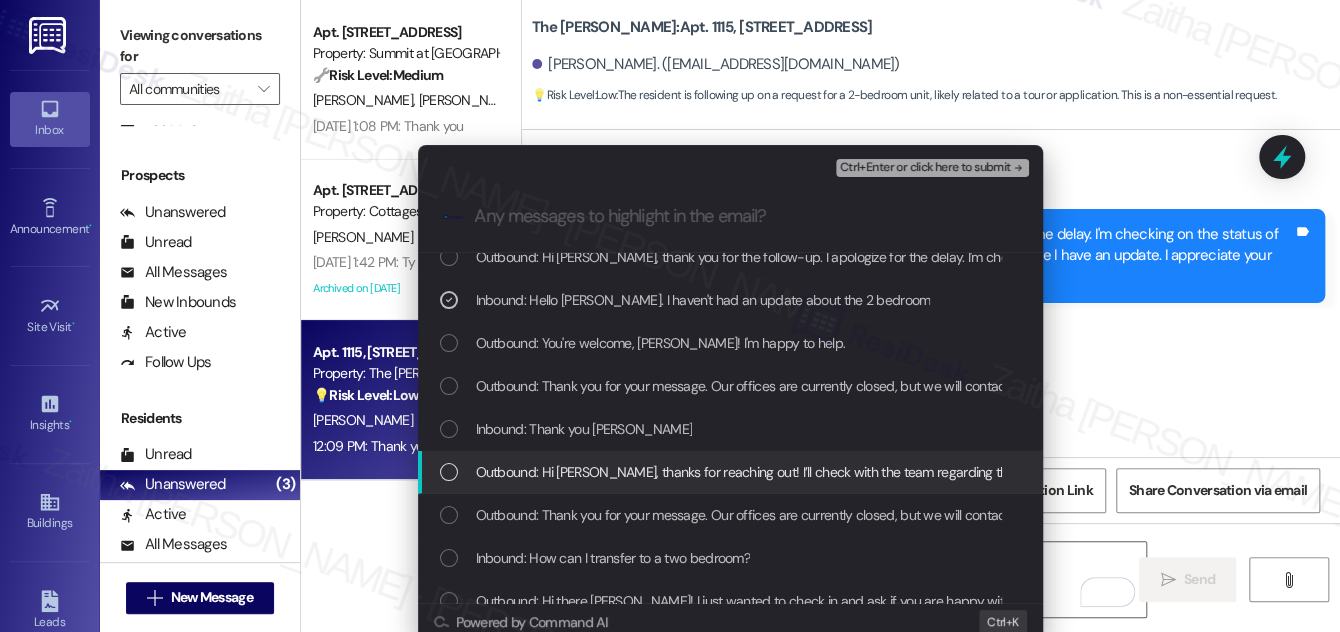 scroll, scrollTop: 90, scrollLeft: 0, axis: vertical 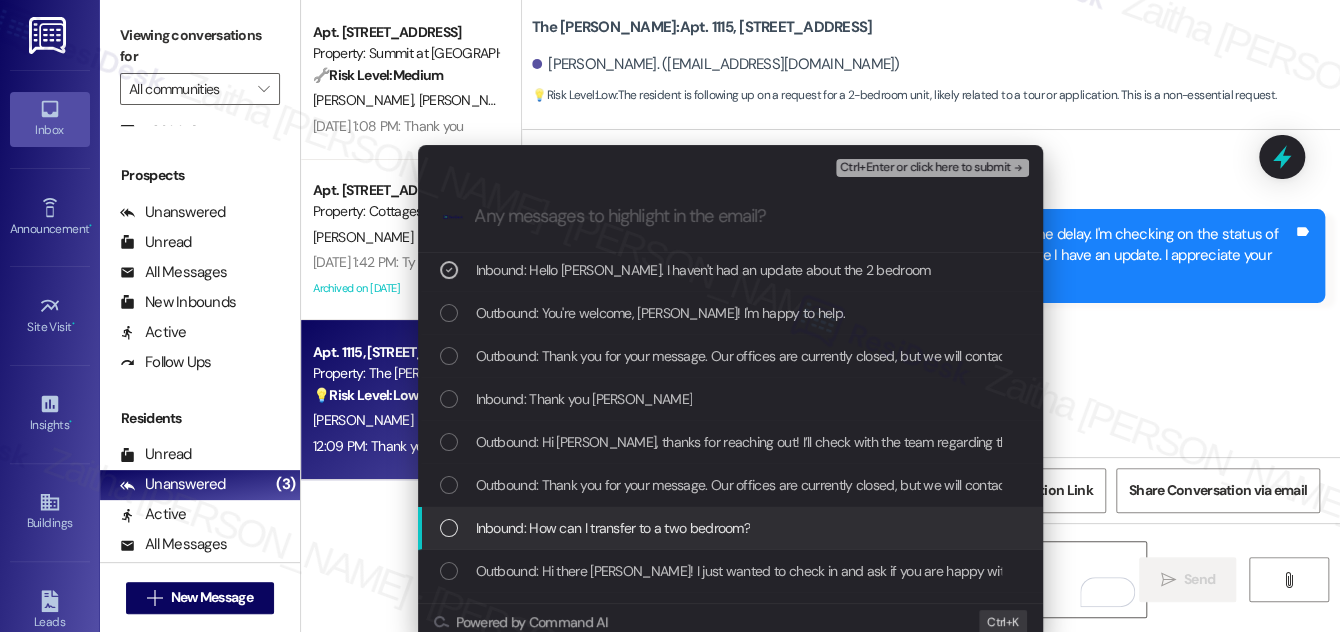 click at bounding box center (449, 528) 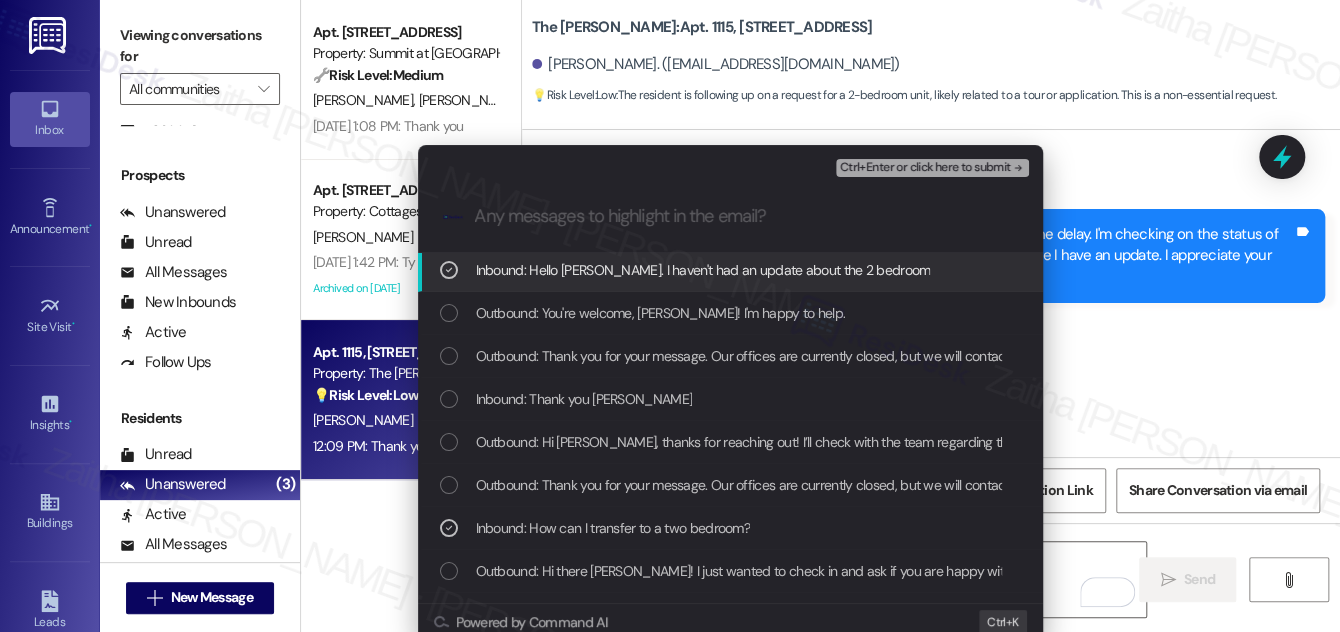 click on "Ctrl+Enter or click here to submit" at bounding box center (925, 168) 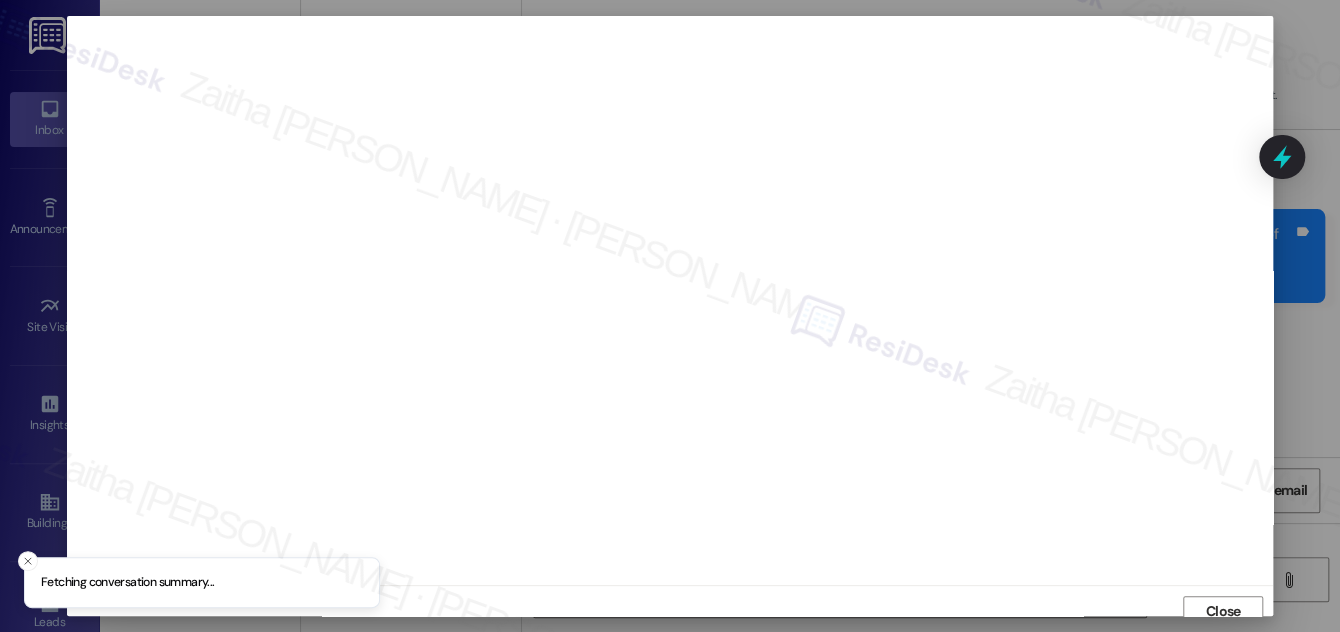 scroll, scrollTop: 11, scrollLeft: 0, axis: vertical 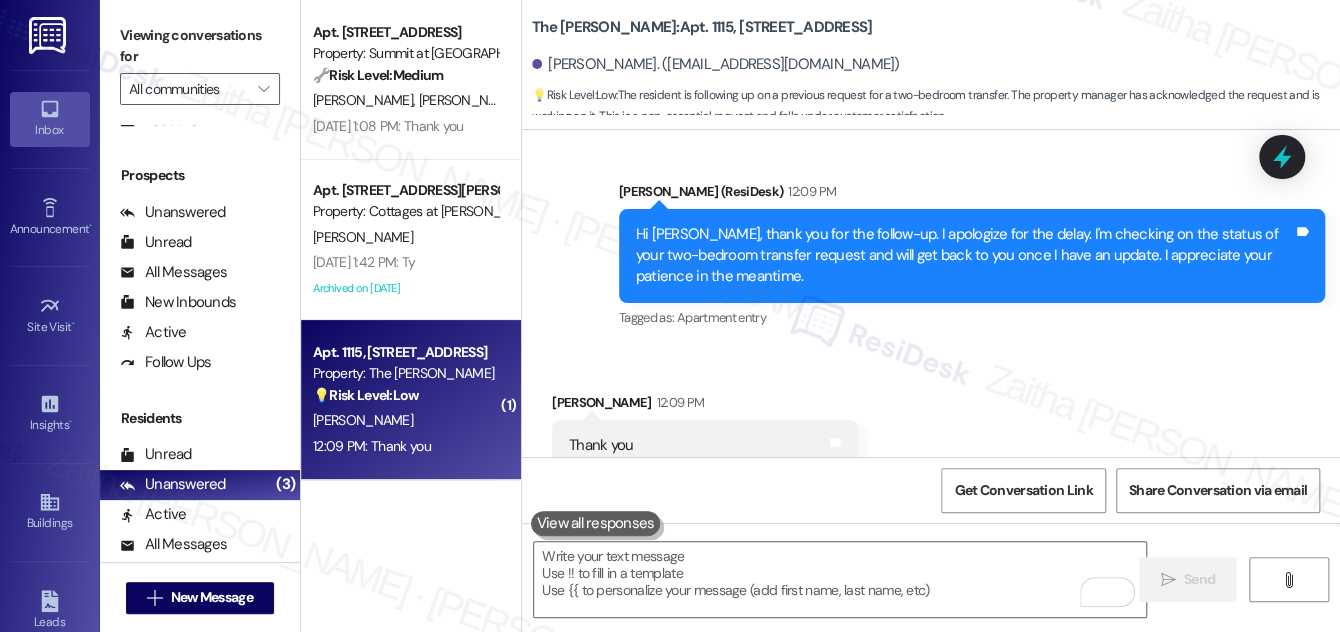 click on "[DATE] 1:42 PM: Ty [DATE] 1:42 PM: Ty" at bounding box center [405, 262] 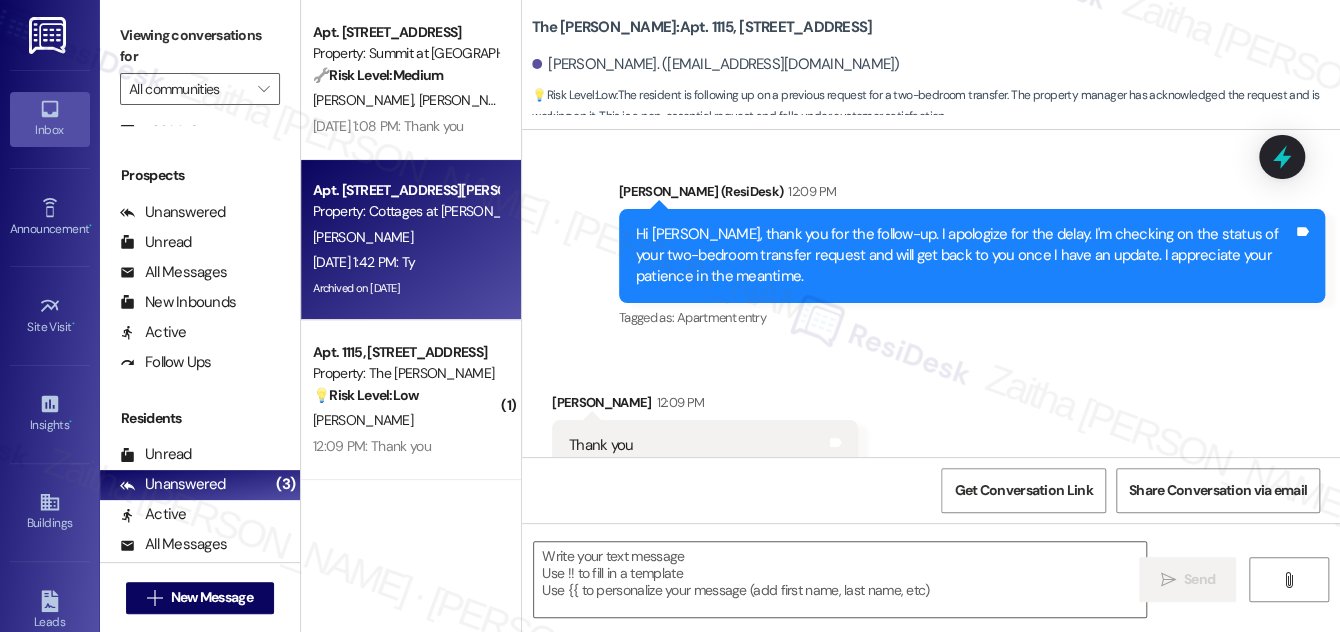 type on "Fetching suggested responses. Please feel free to read through the conversation in the meantime." 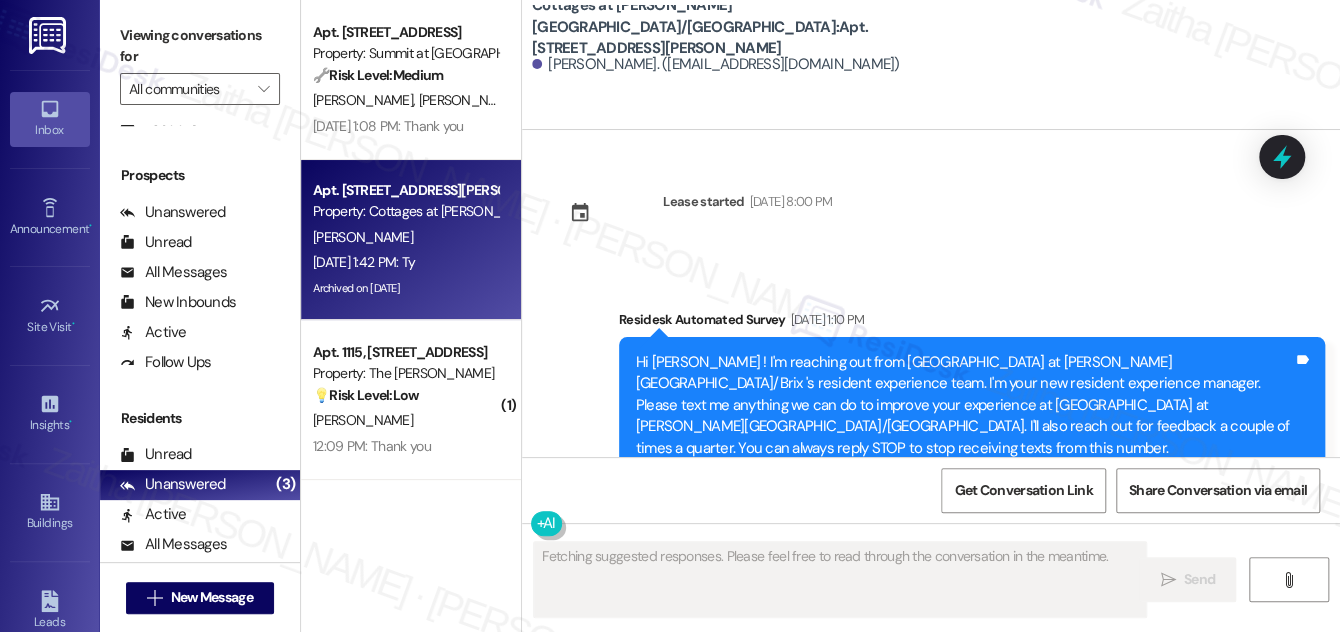 type on "Fetching suggested responses. Please feel free to read through the conversation in the meantime." 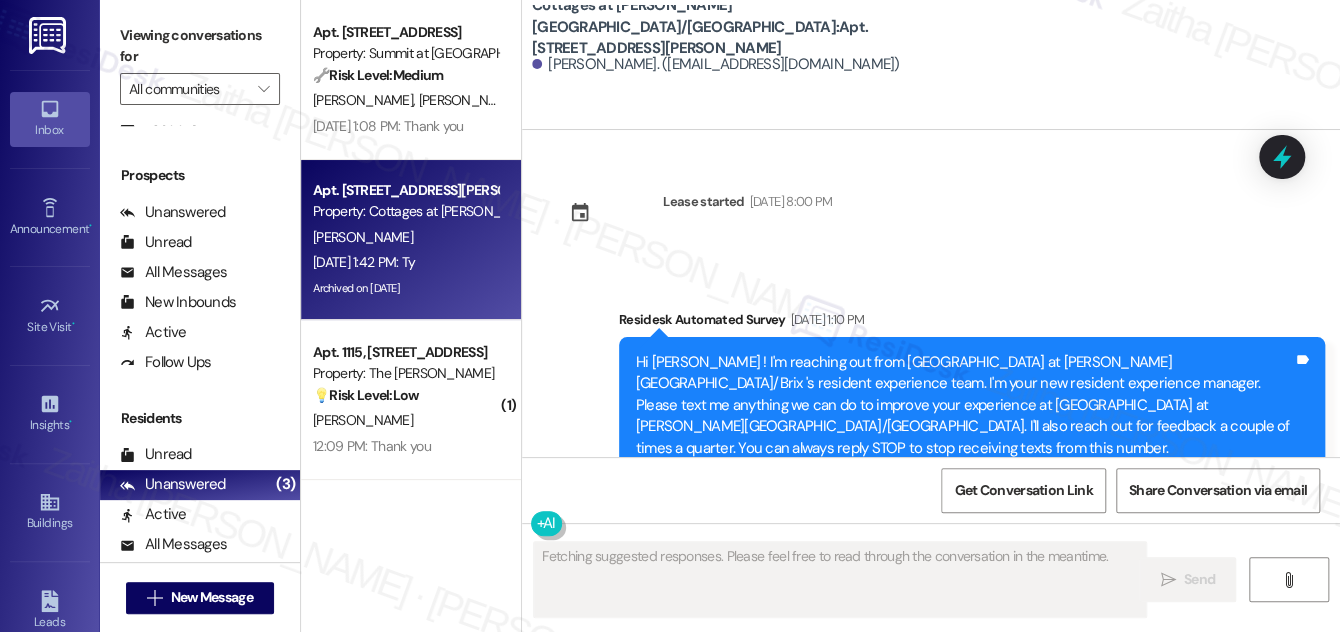 scroll, scrollTop: 28844, scrollLeft: 0, axis: vertical 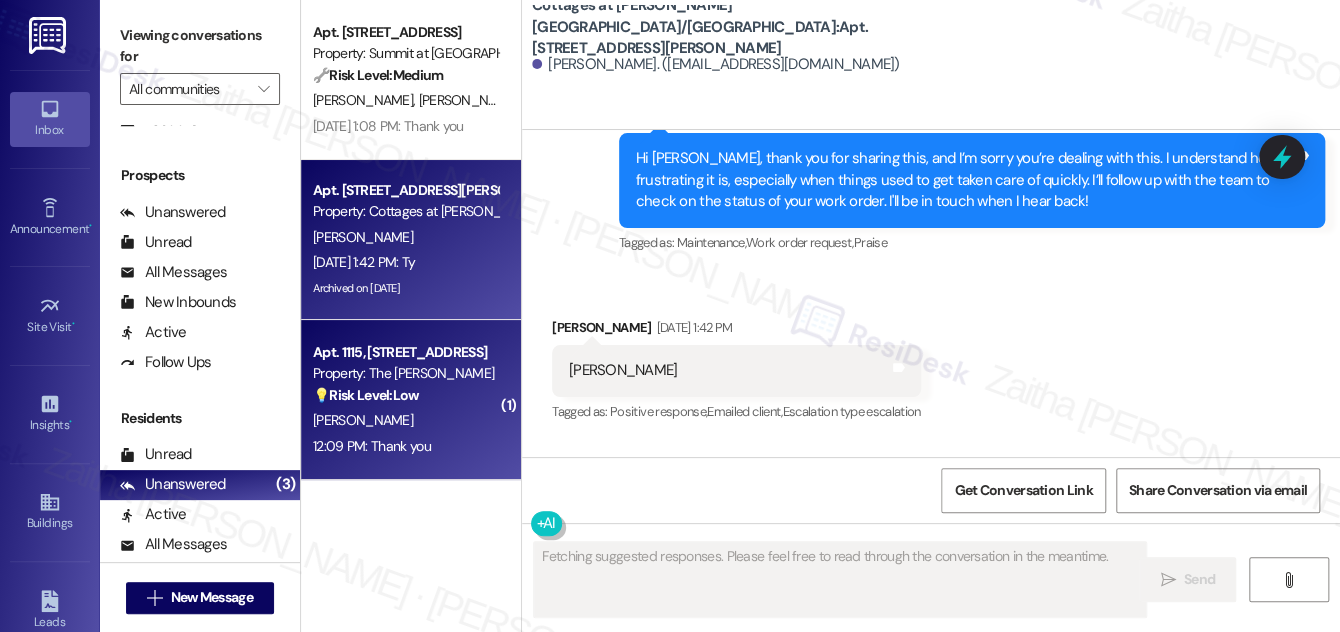 click on "💡  Risk Level:  Low The resident is following up on a previous request for a two-bedroom transfer. The property manager has acknowledged the request and is working on it. This is a non-essential request and falls under customer satisfaction." at bounding box center (405, 395) 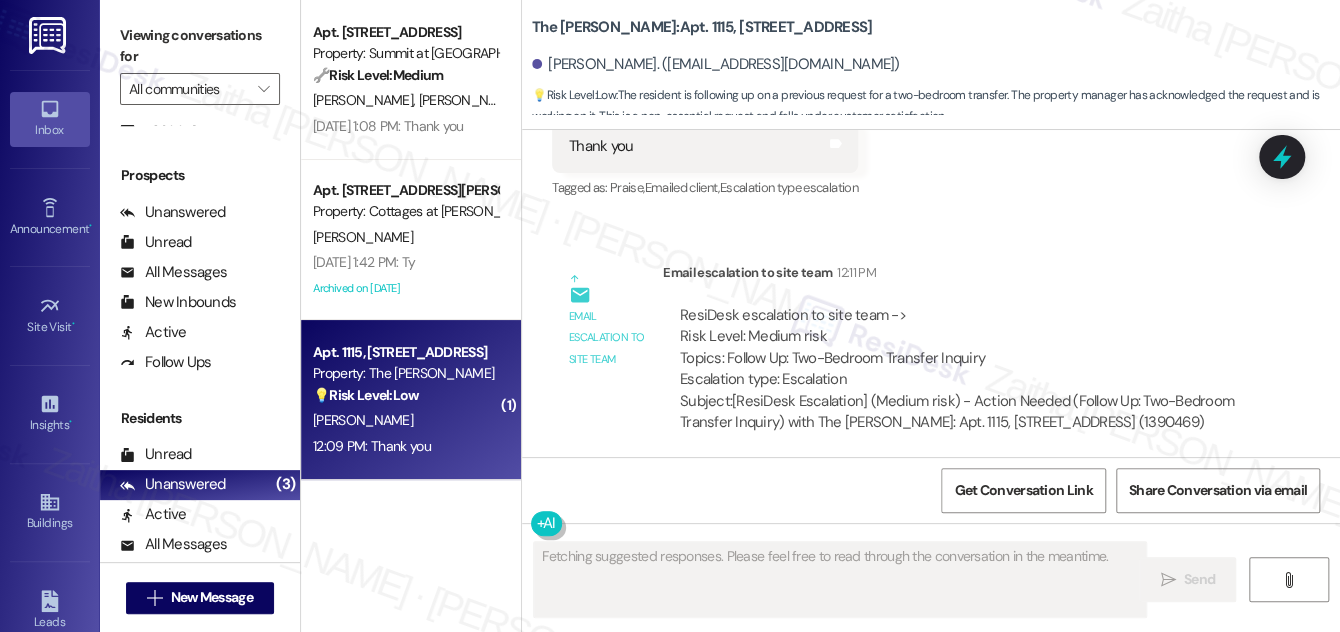 scroll, scrollTop: 2376, scrollLeft: 0, axis: vertical 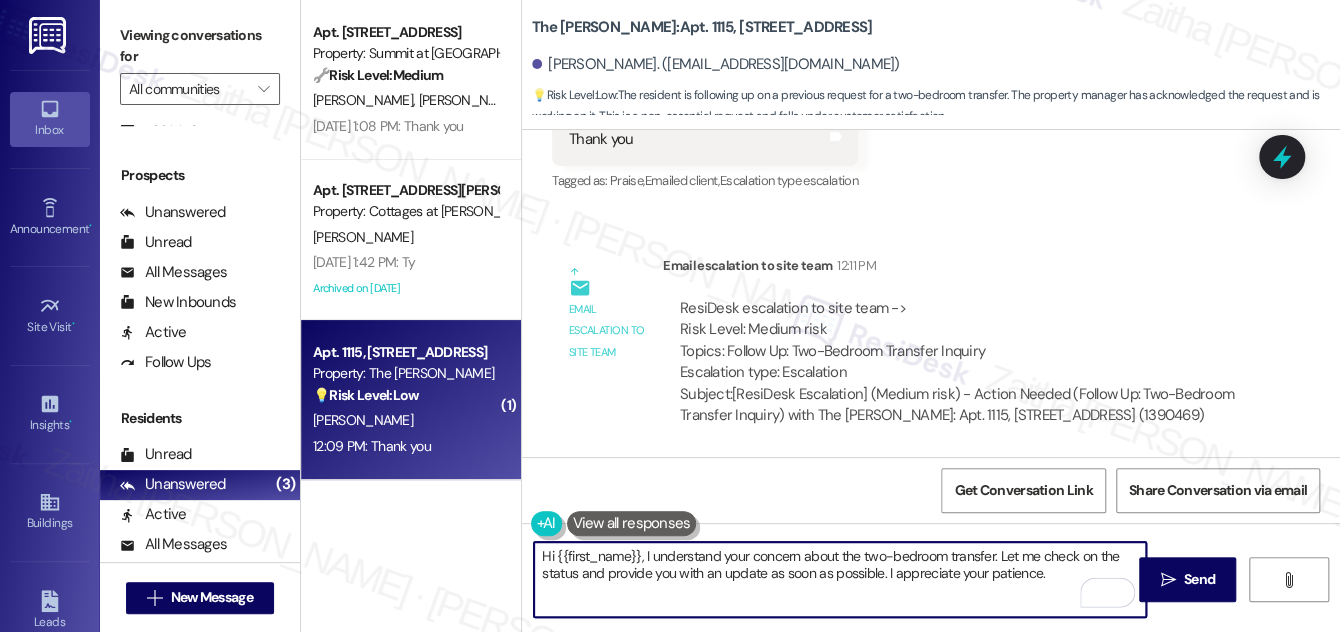 drag, startPoint x: 537, startPoint y: 556, endPoint x: 1044, endPoint y: 566, distance: 507.0986 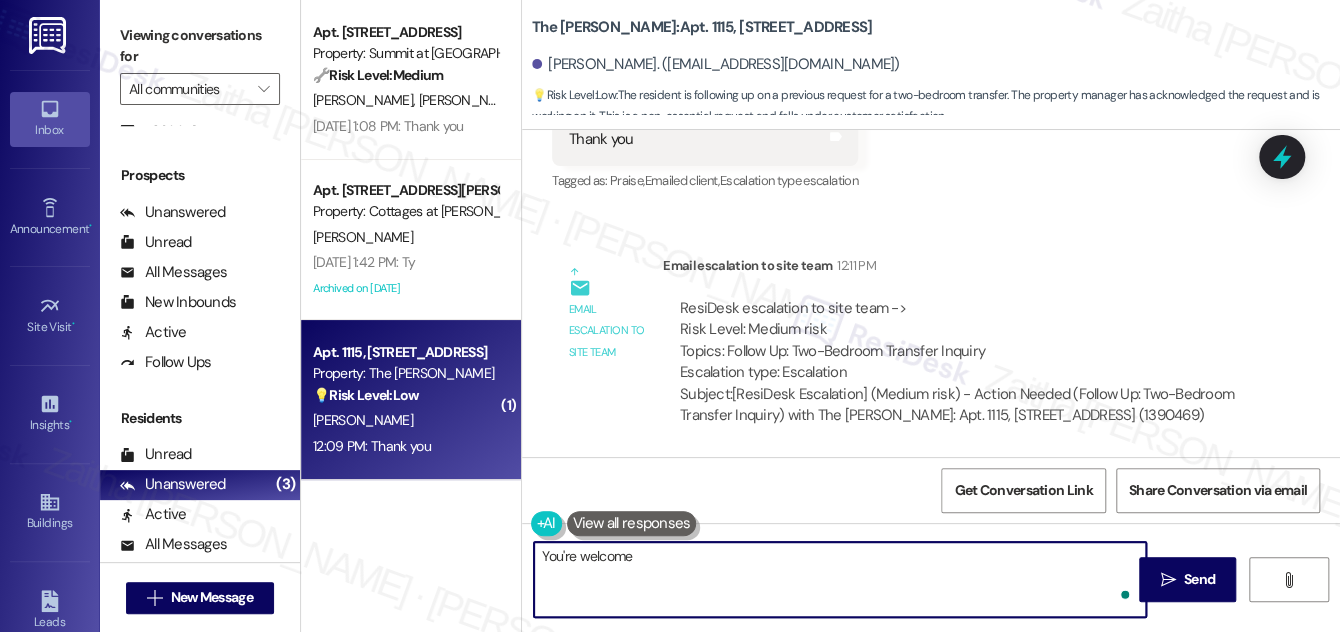 type on "You're welcome!" 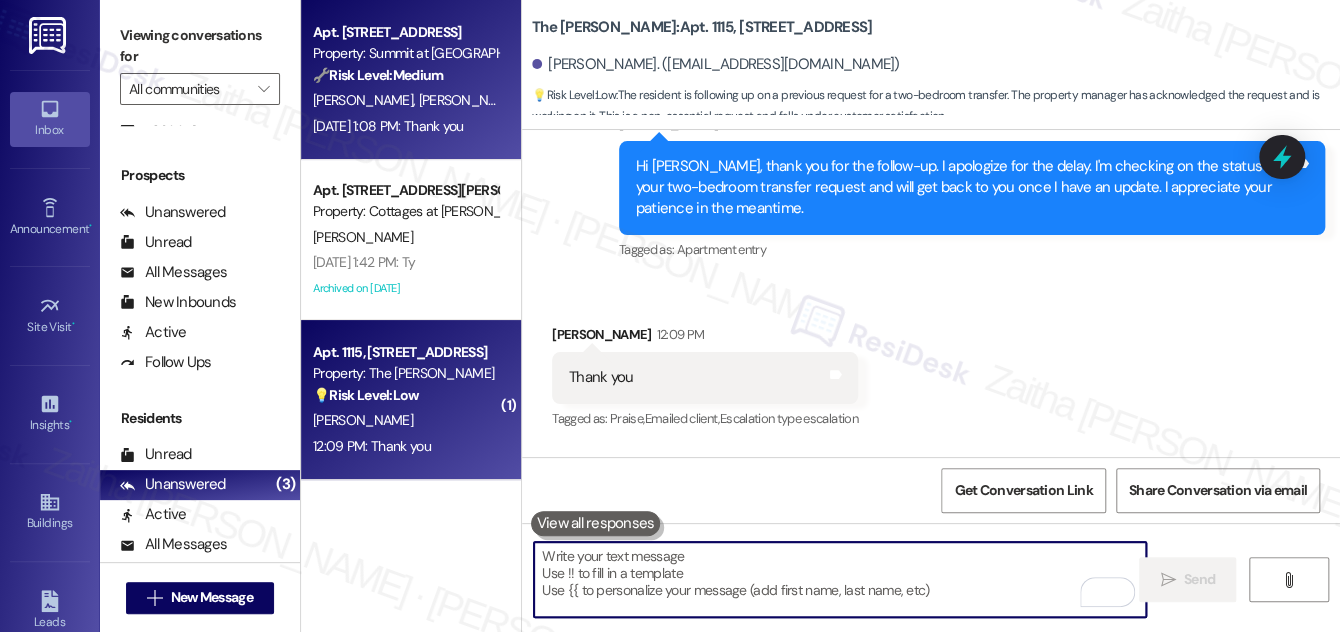 scroll, scrollTop: 2128, scrollLeft: 0, axis: vertical 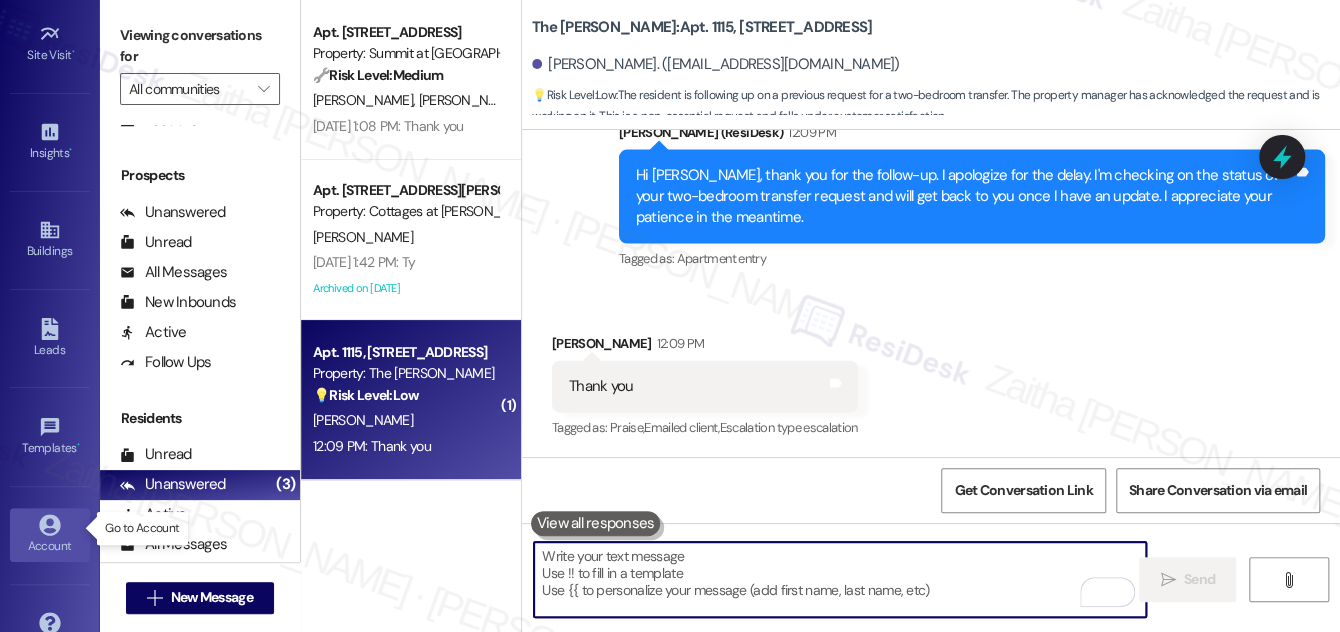 type 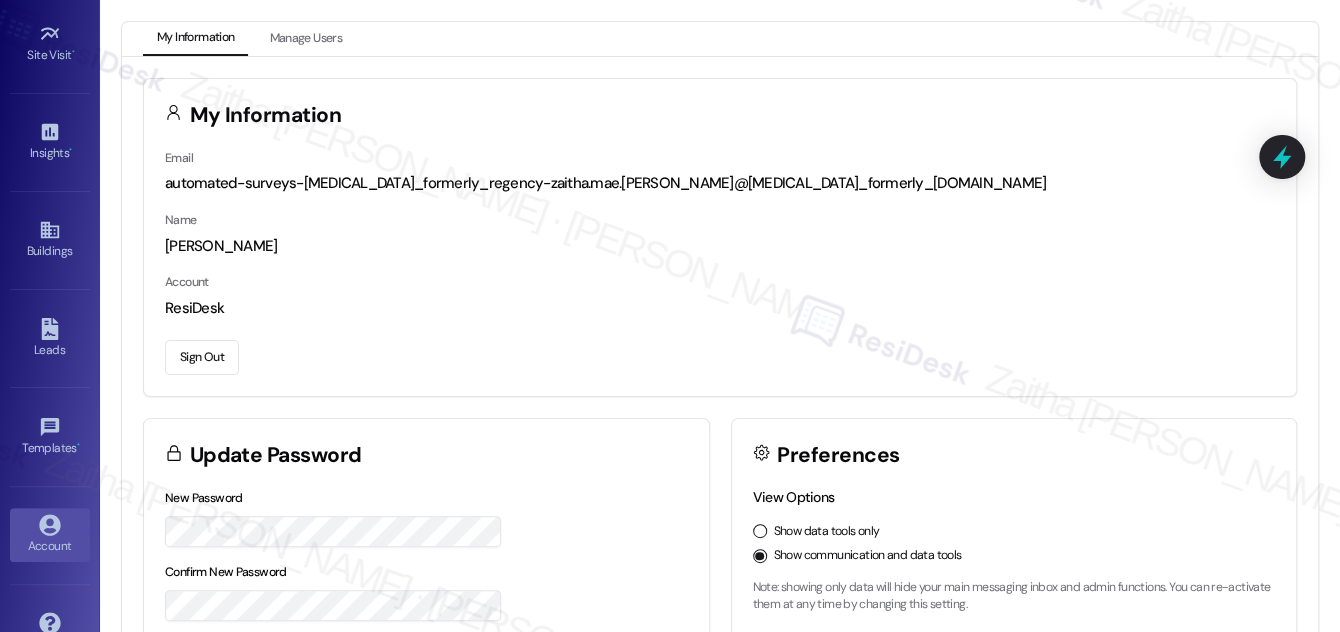 click on "Sign Out" at bounding box center [202, 357] 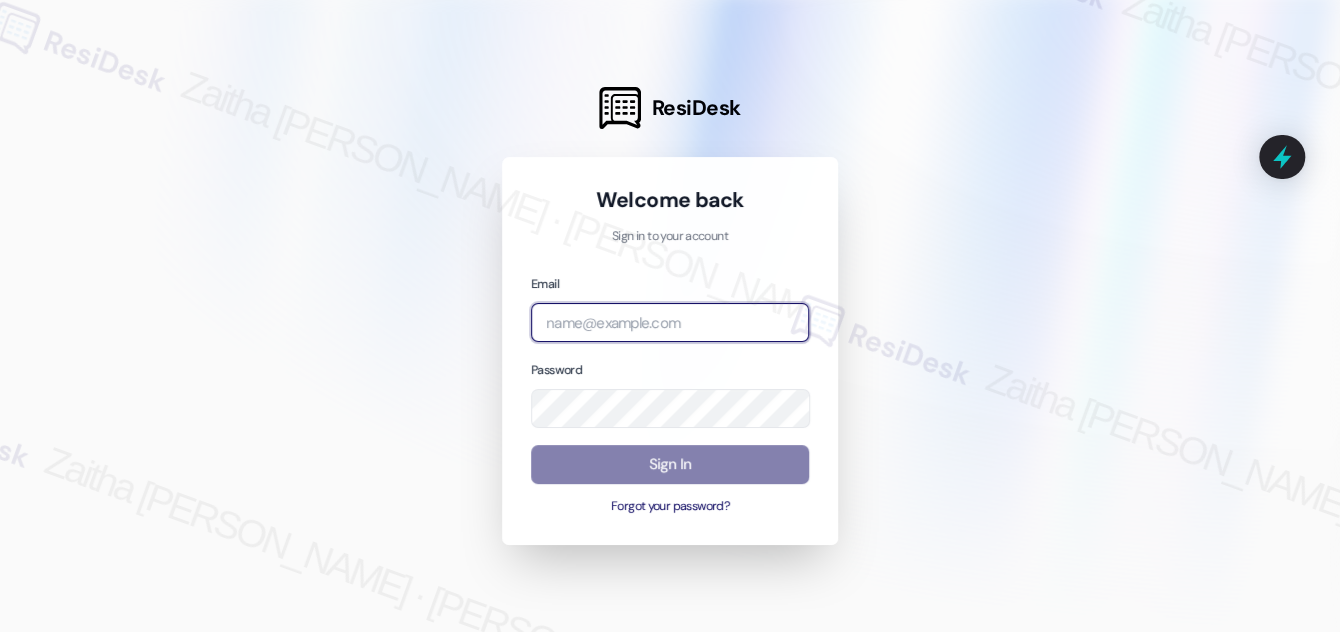 click at bounding box center [670, 322] 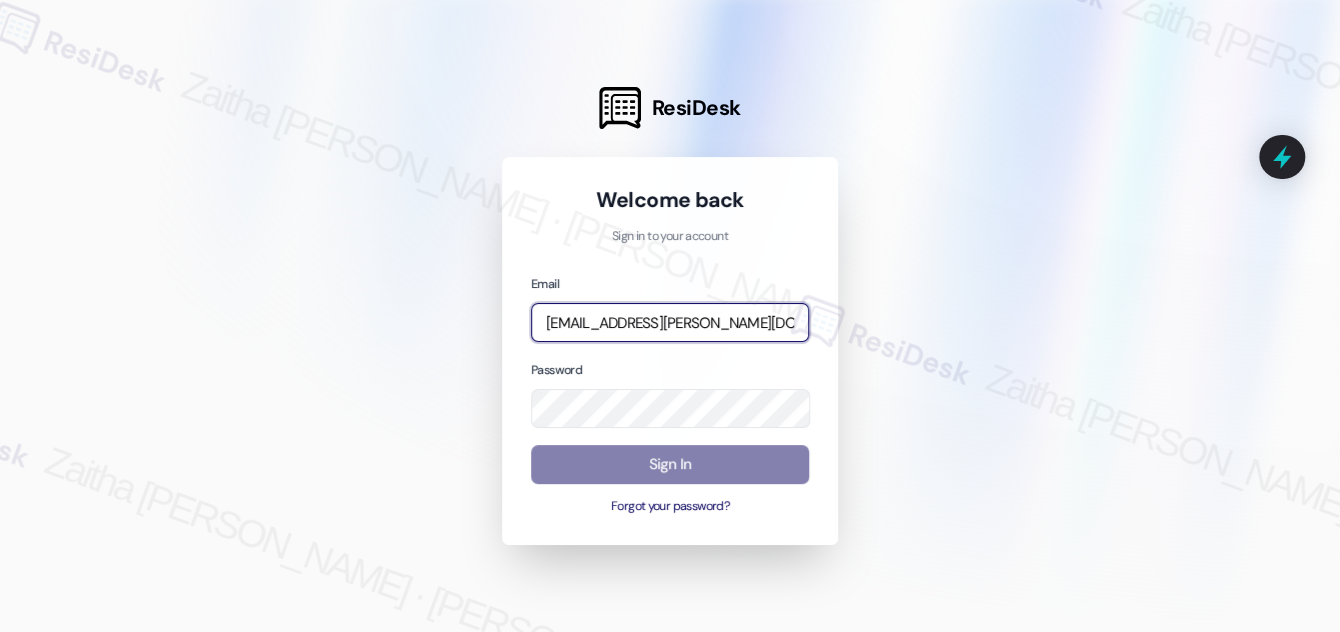 type on "[EMAIL_ADDRESS][PERSON_NAME][DOMAIN_NAME]" 